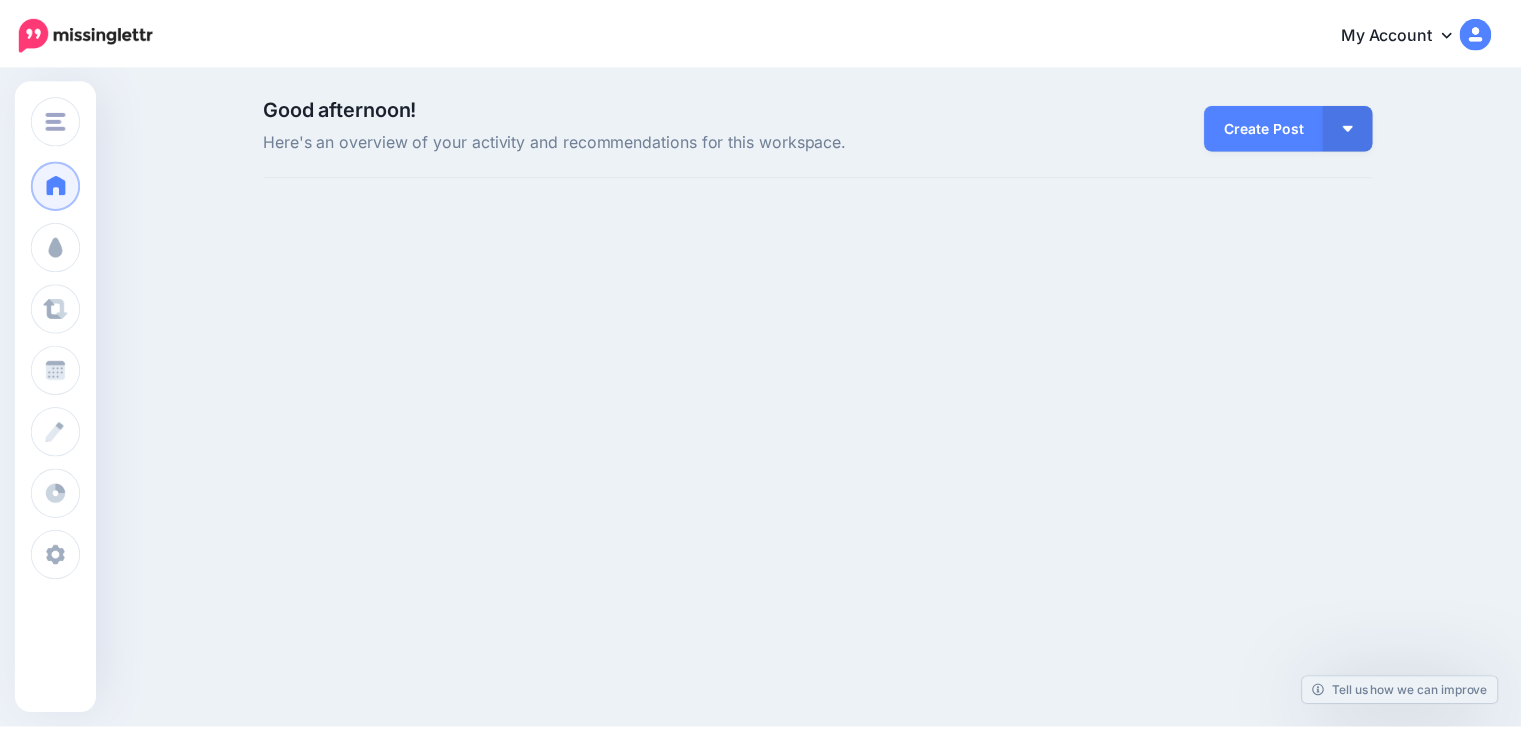 scroll, scrollTop: 0, scrollLeft: 0, axis: both 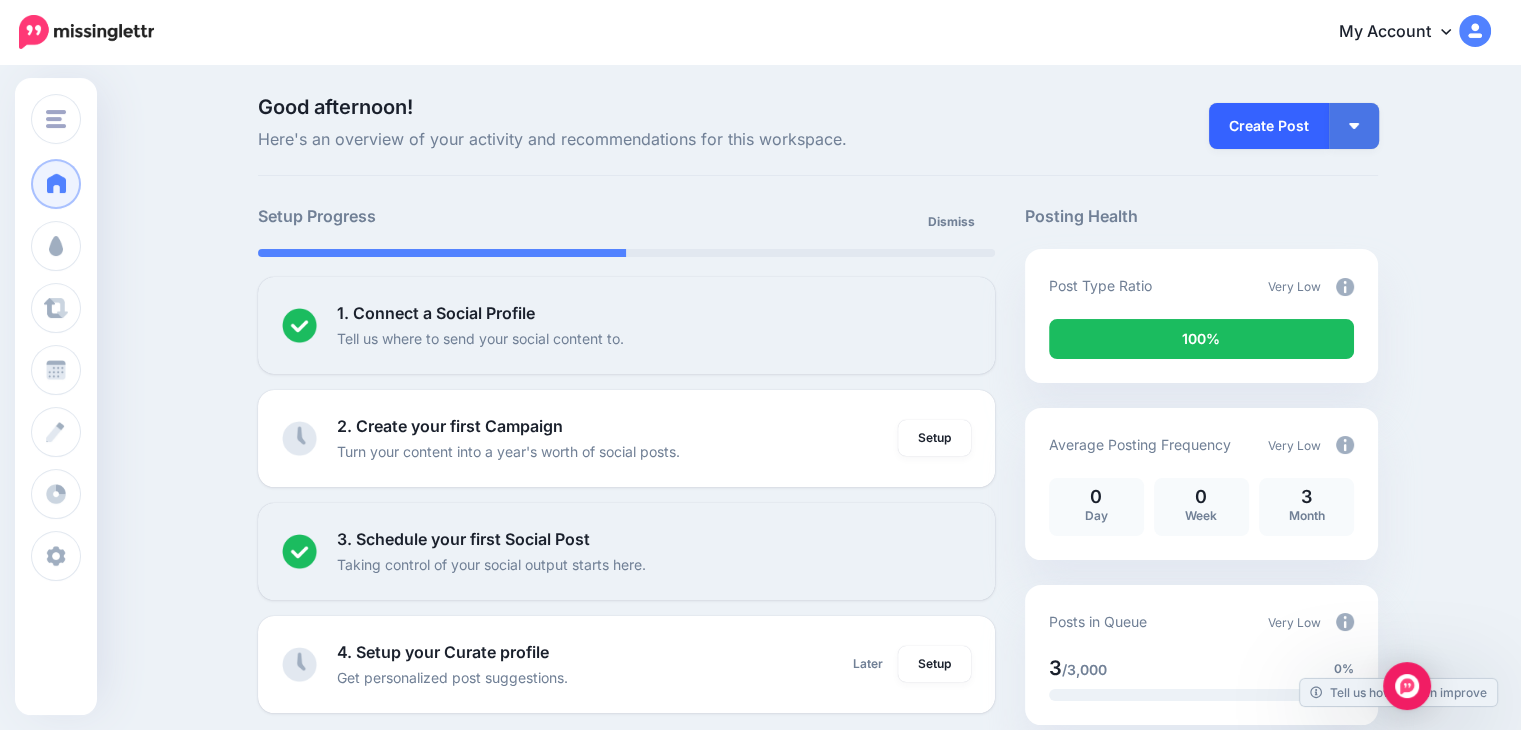 click on "Create Post" at bounding box center [1269, 126] 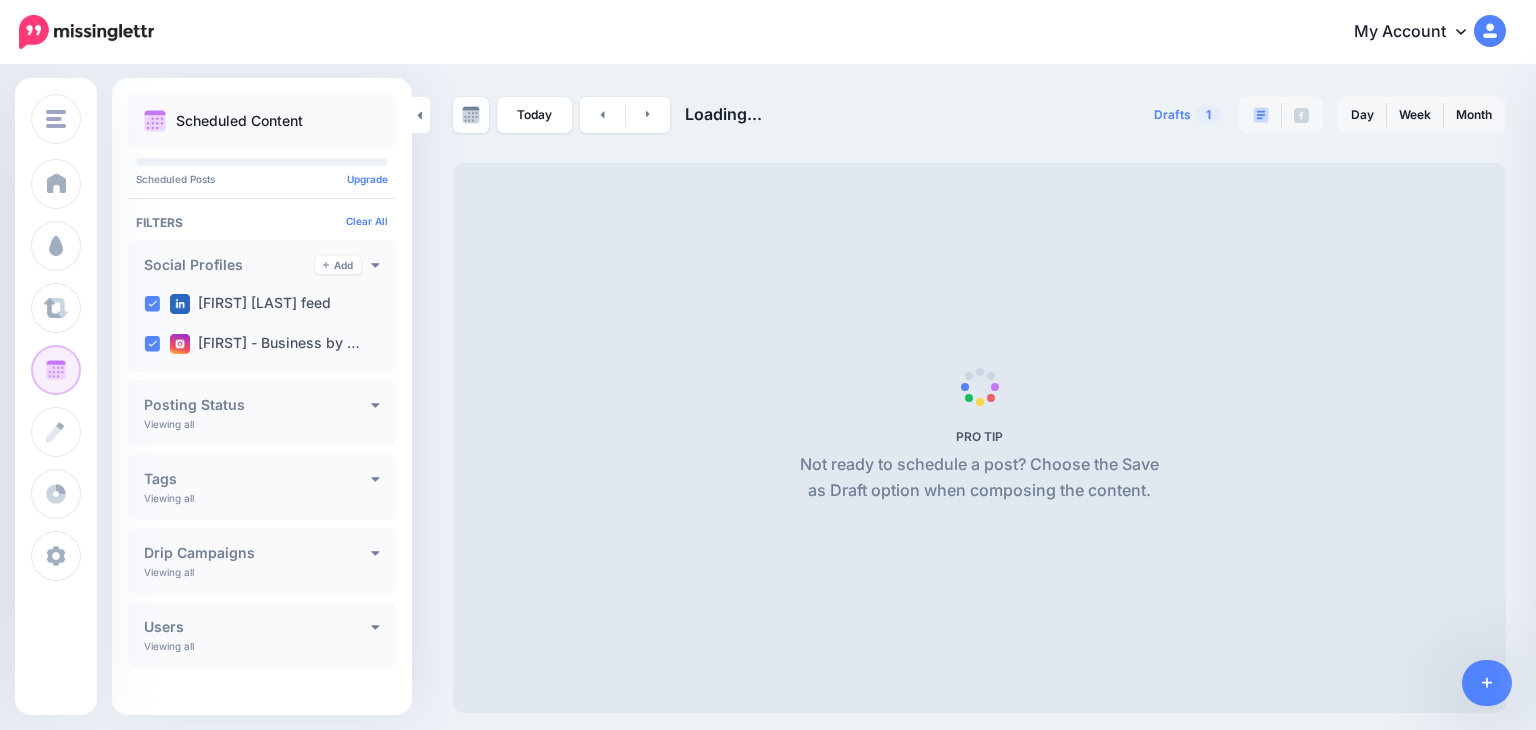 scroll, scrollTop: 0, scrollLeft: 0, axis: both 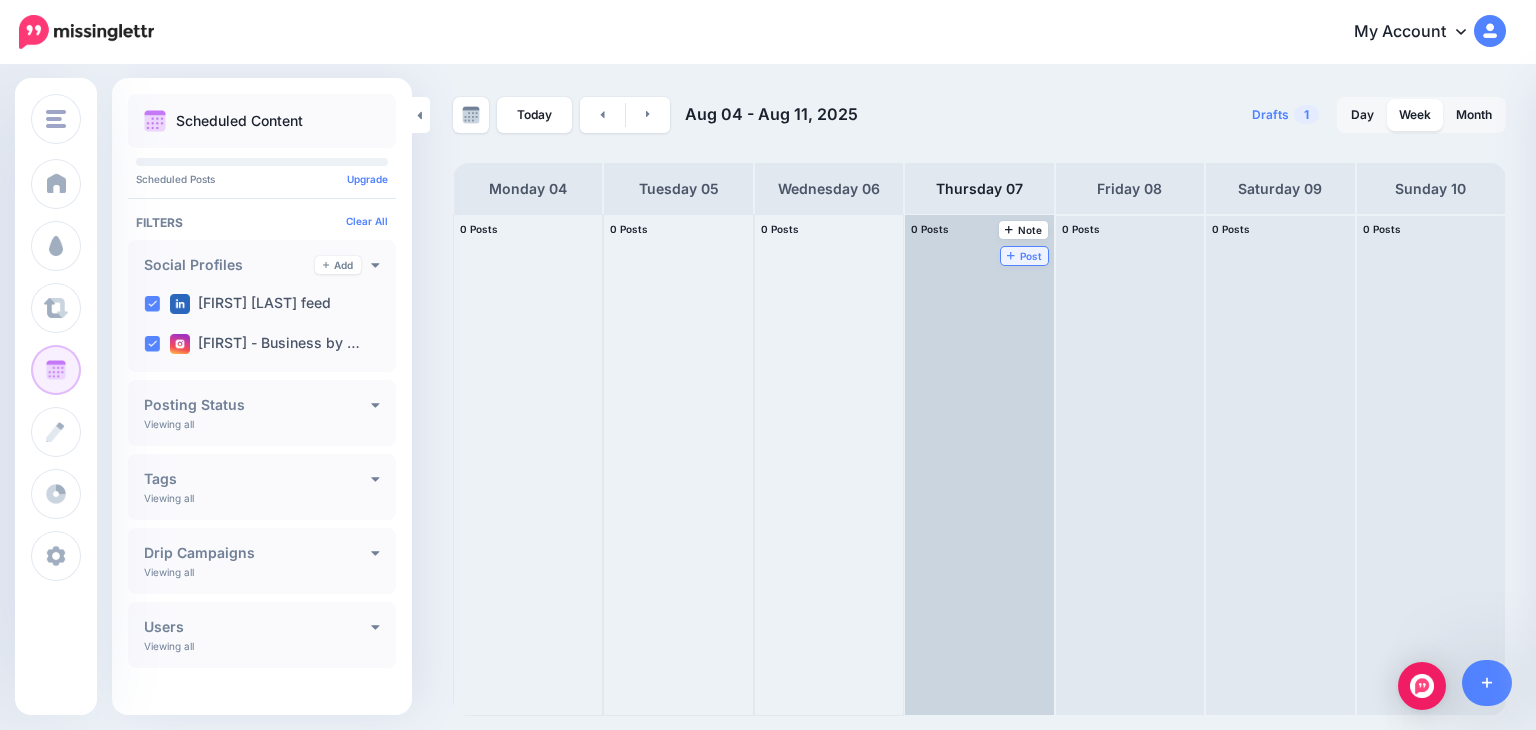 click on "Post" at bounding box center [1024, 256] 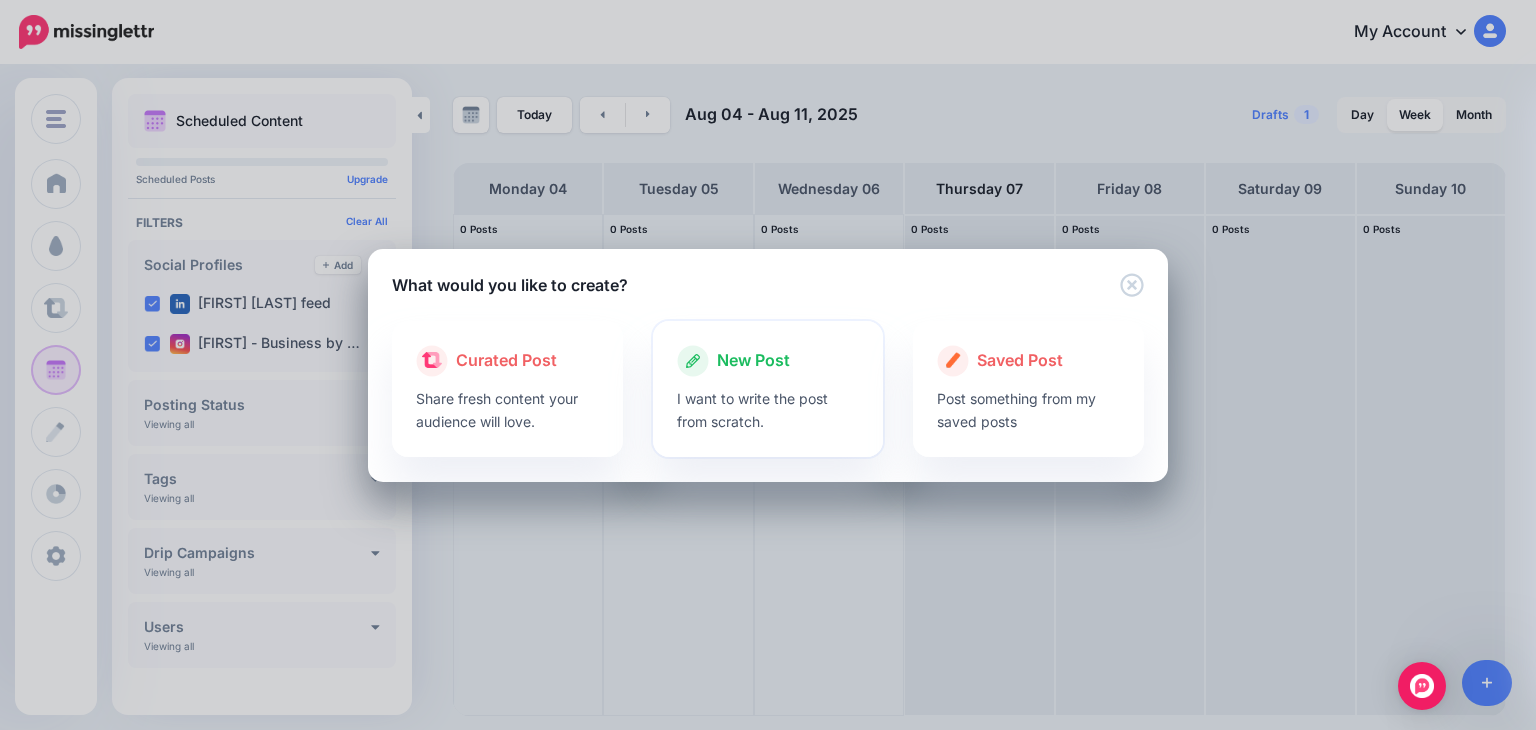 click on "New Post" at bounding box center (753, 361) 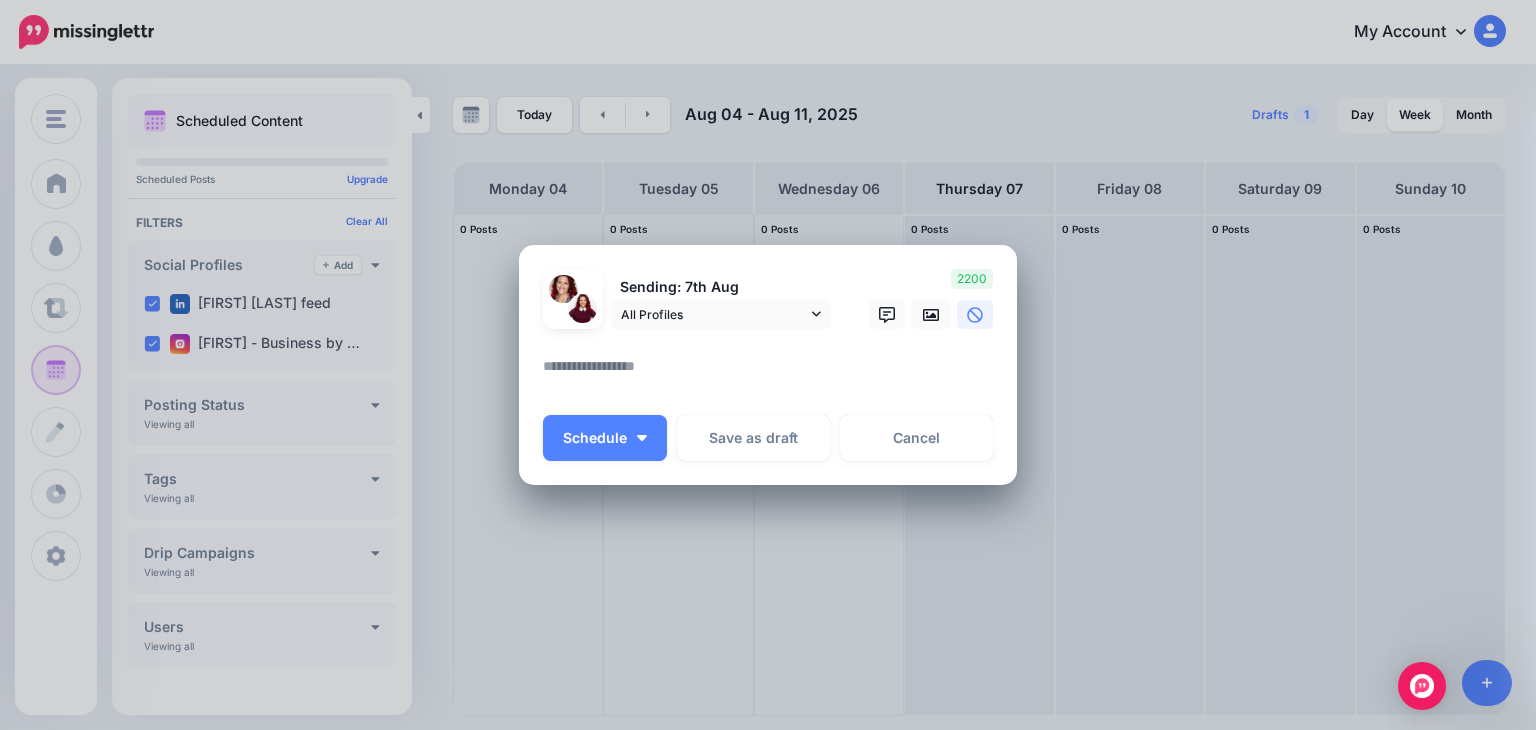 click at bounding box center (773, 373) 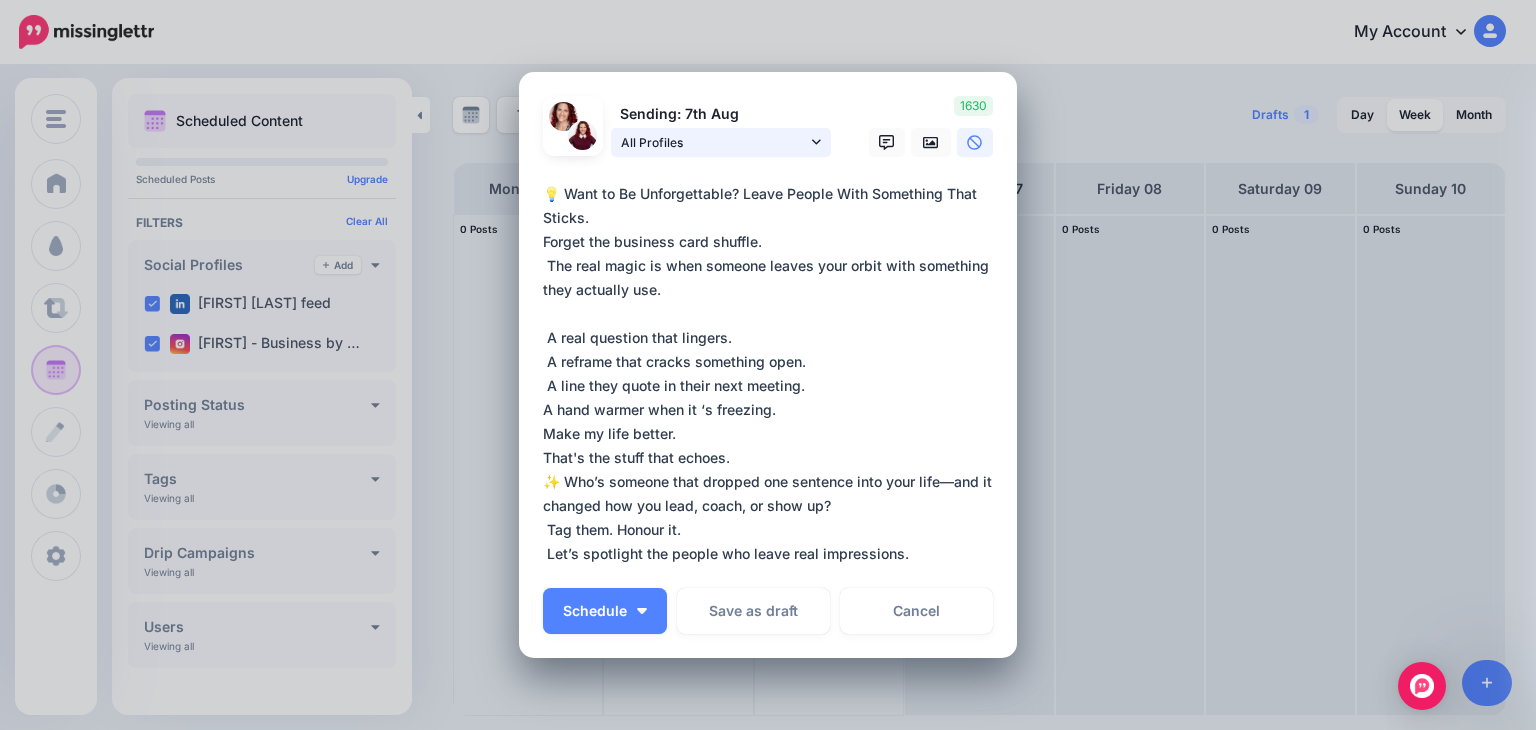 click on "All
Profiles" at bounding box center (721, 142) 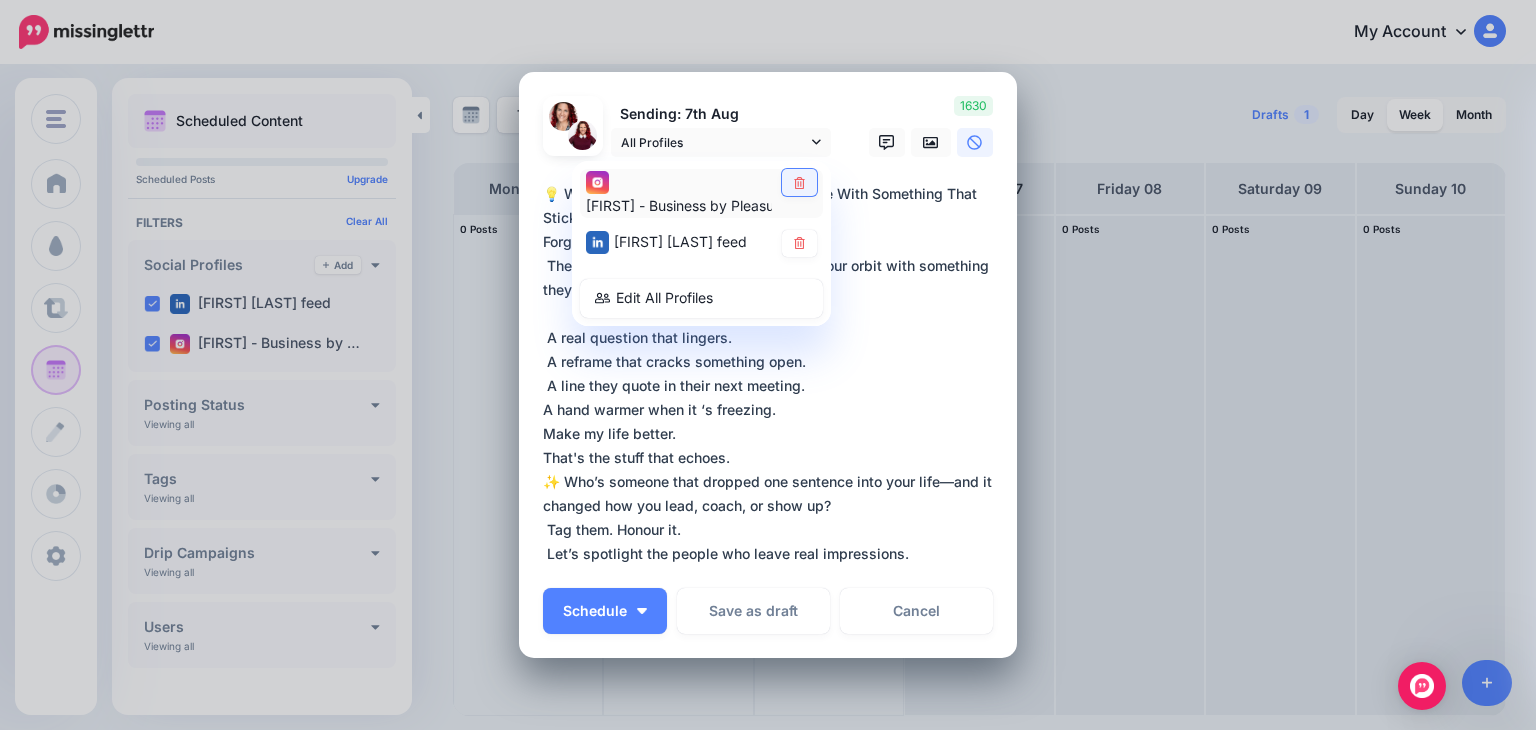 click 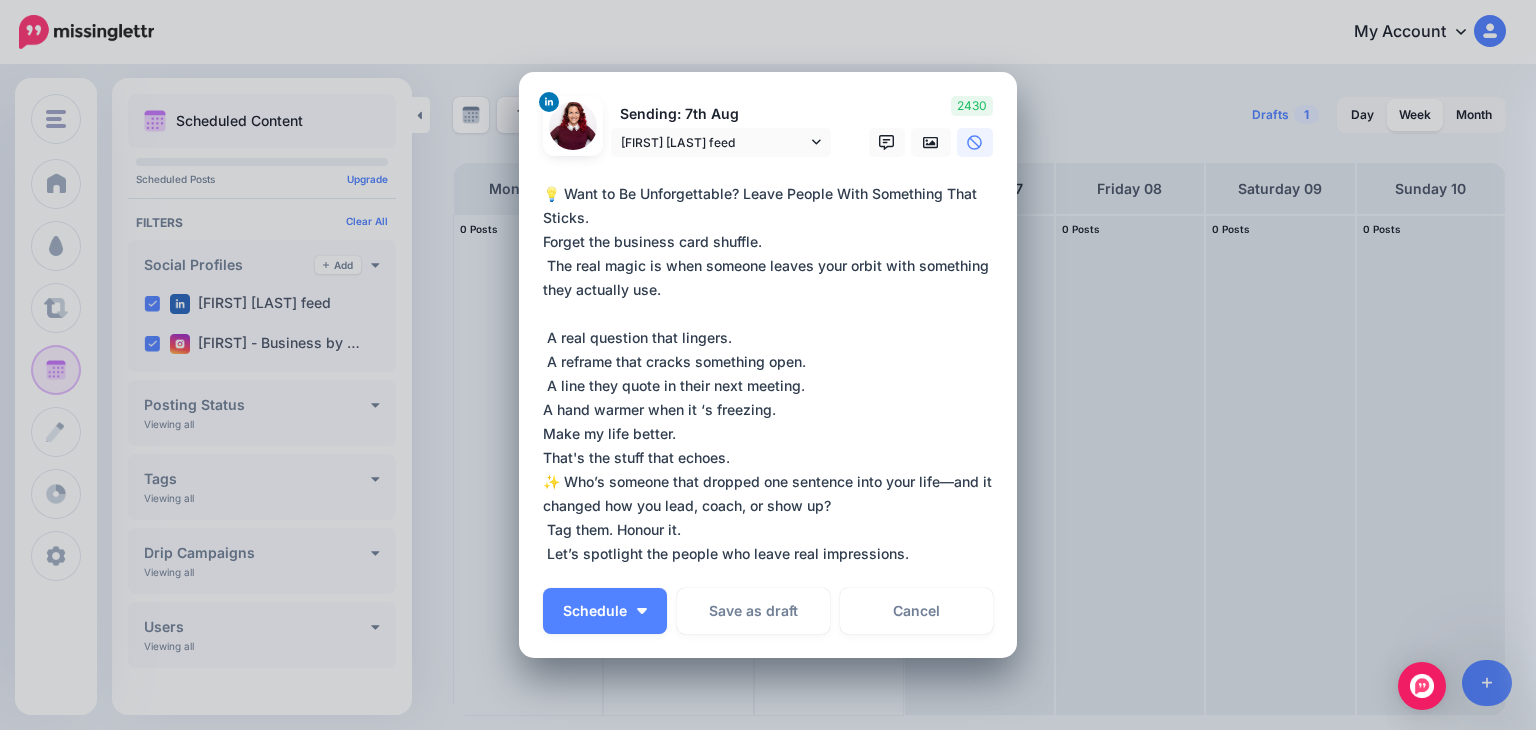 drag, startPoint x: 560, startPoint y: 198, endPoint x: 529, endPoint y: 197, distance: 31.016125 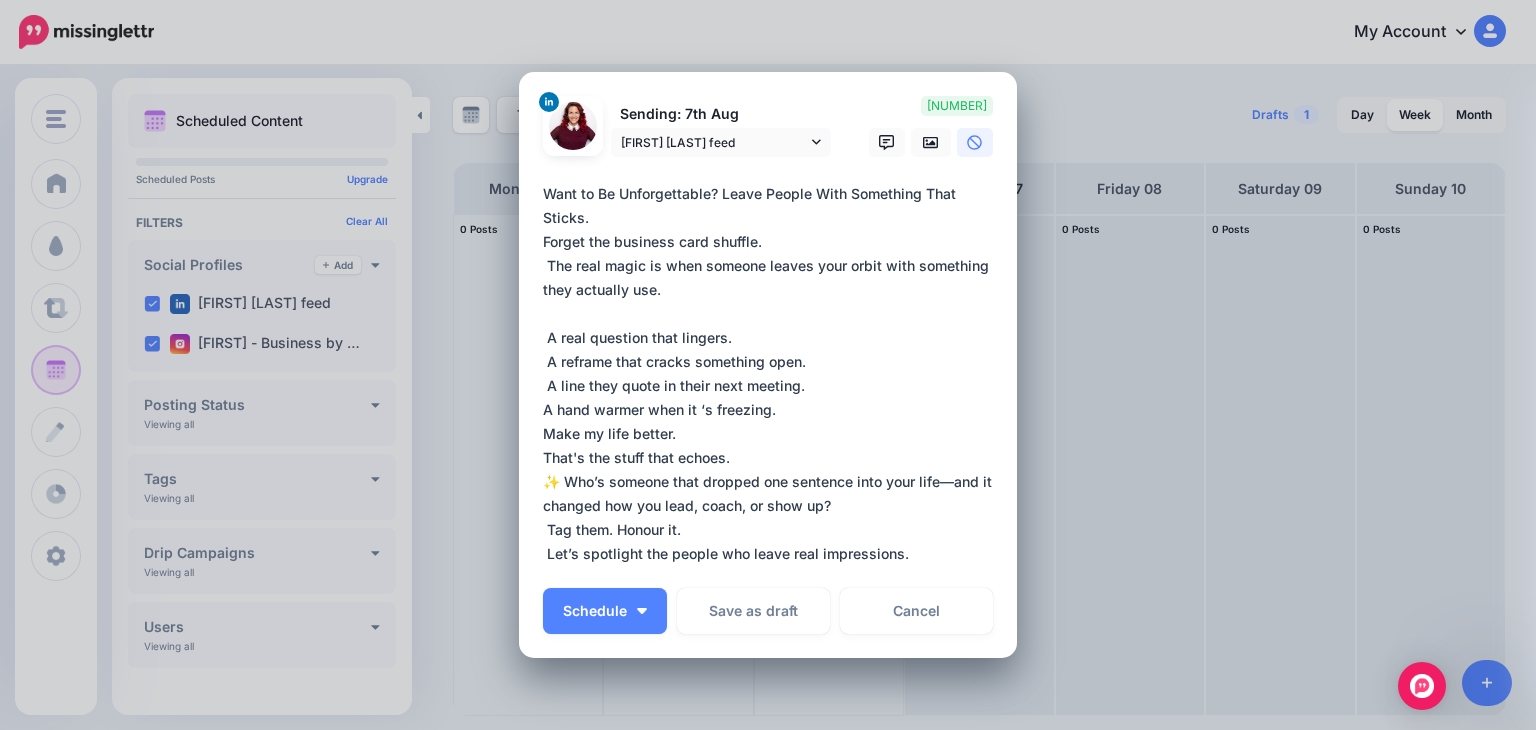 click on "**********" at bounding box center (773, 374) 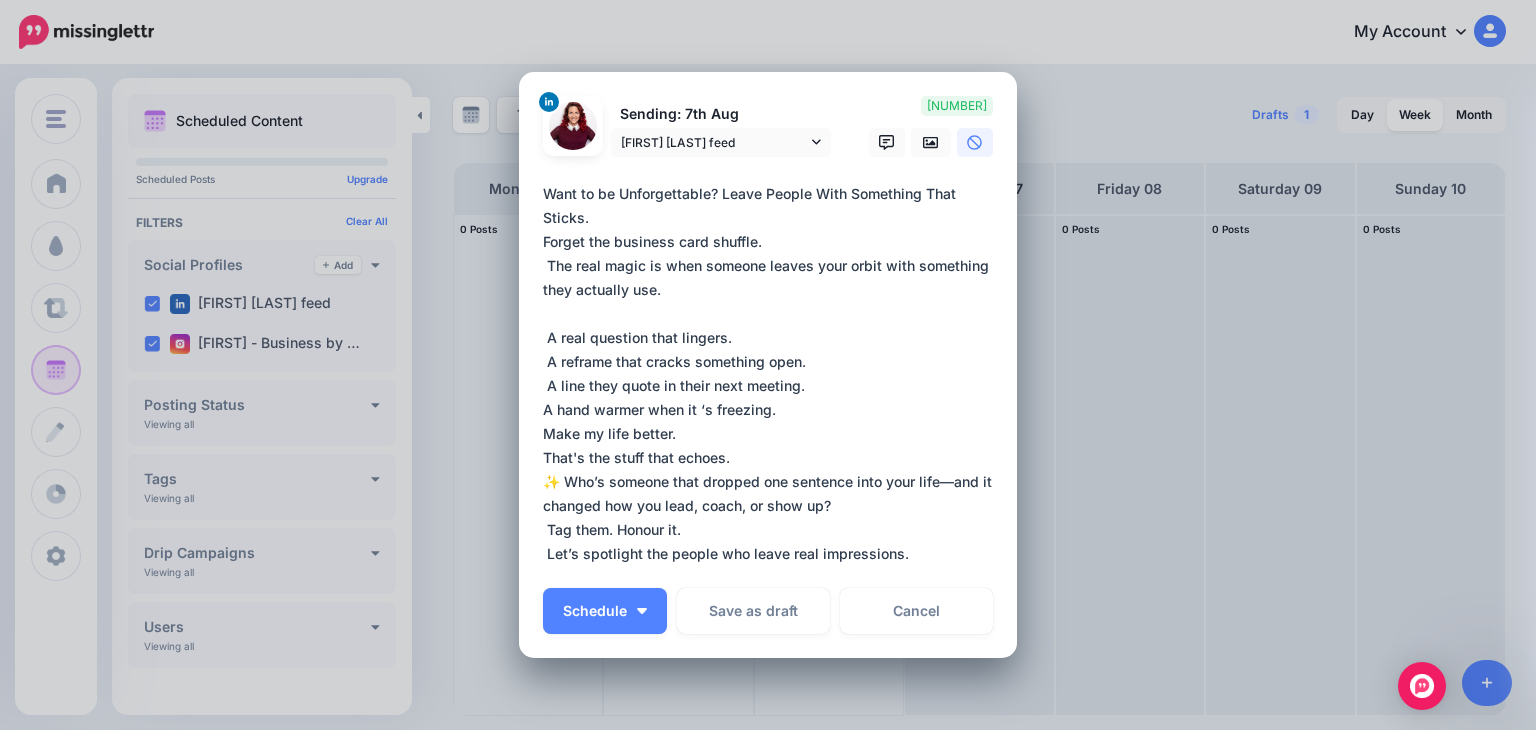 click on "**********" at bounding box center [773, 374] 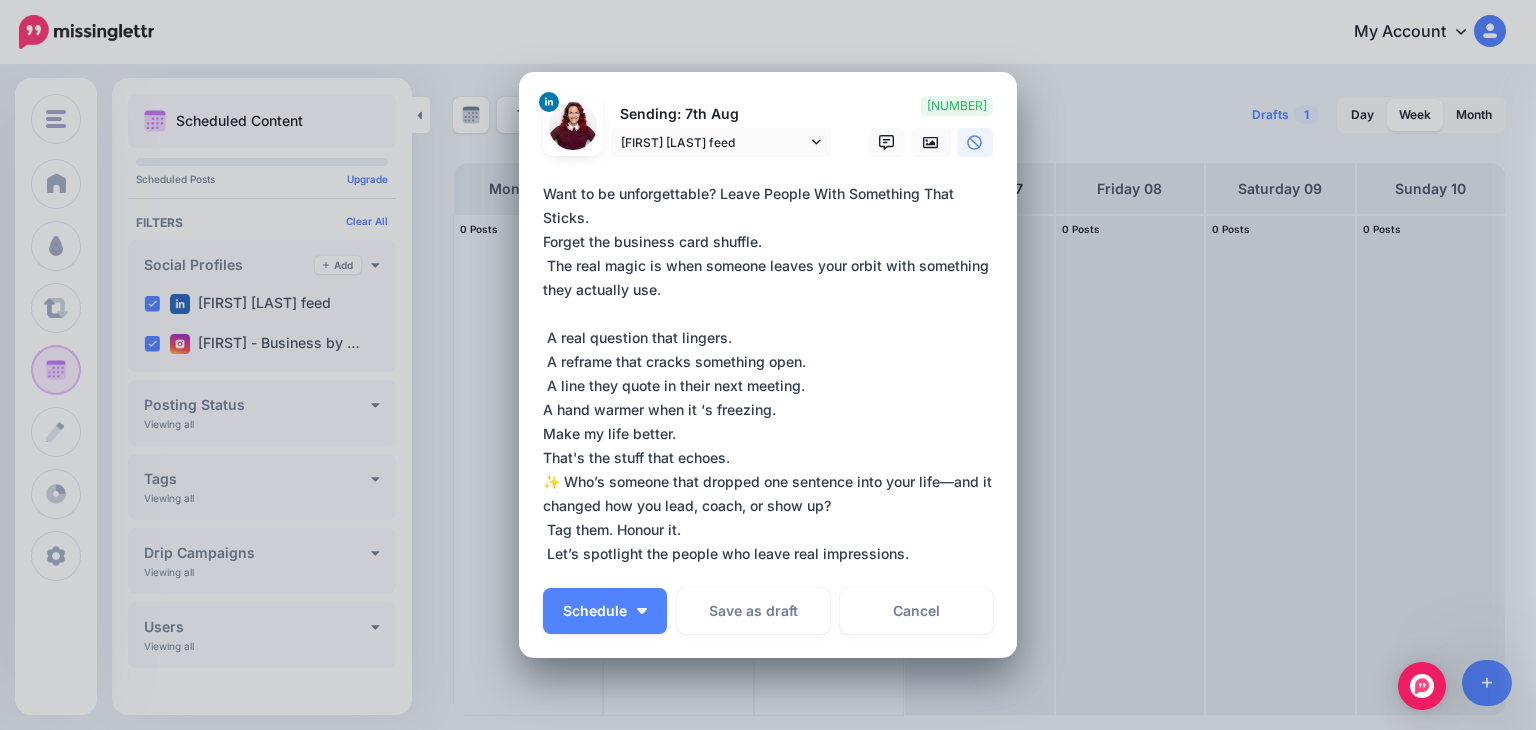 click on "**********" at bounding box center (773, 374) 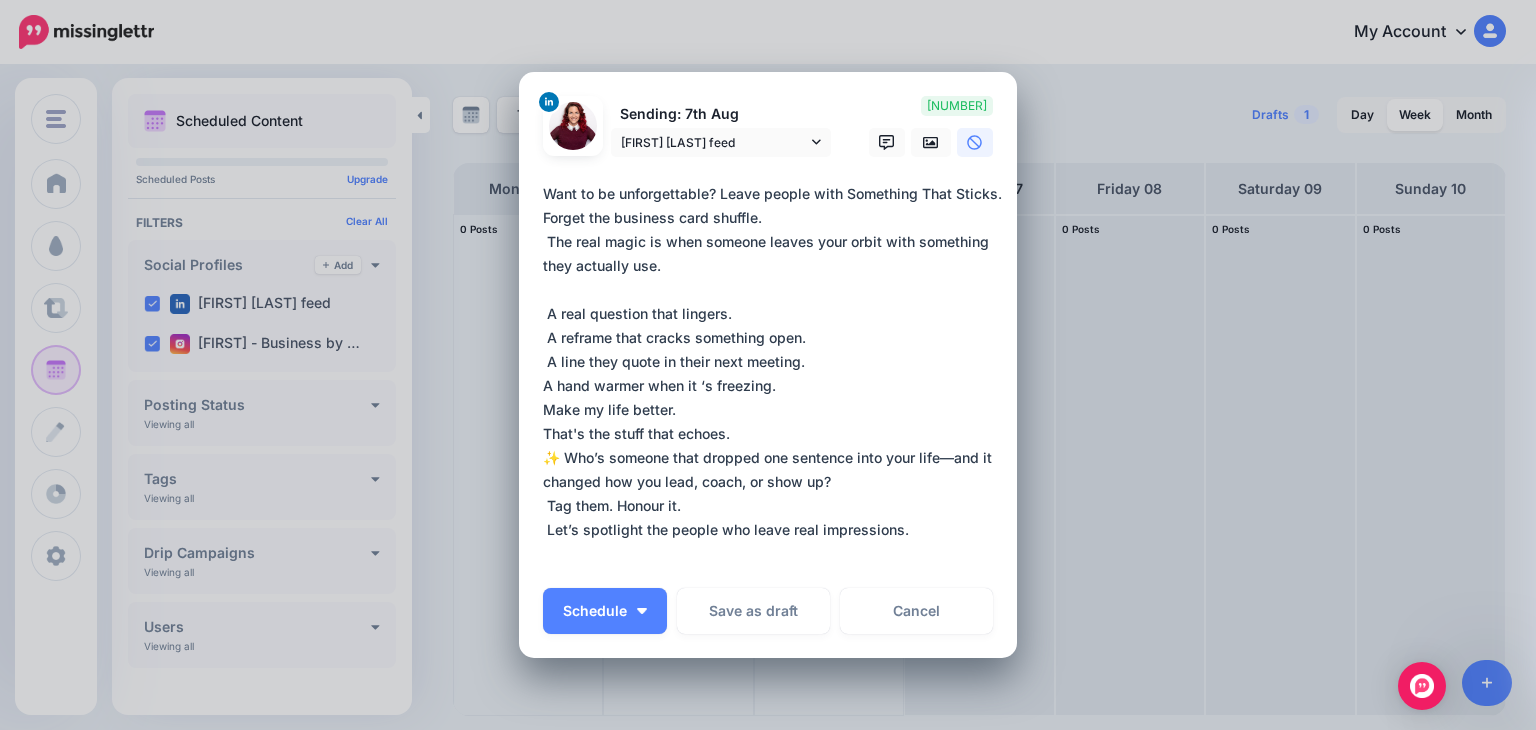 click on "**********" at bounding box center (773, 374) 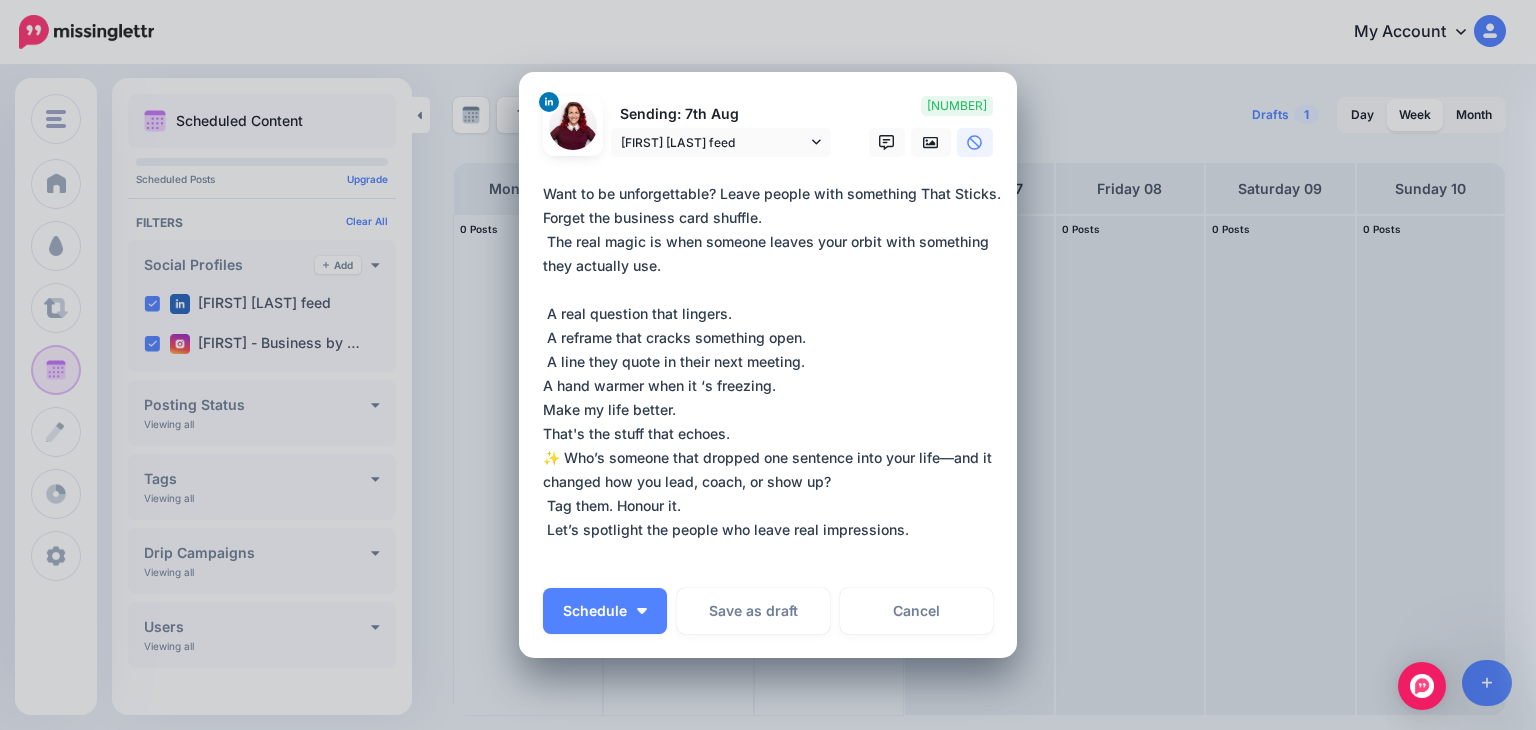 click on "**********" at bounding box center [773, 374] 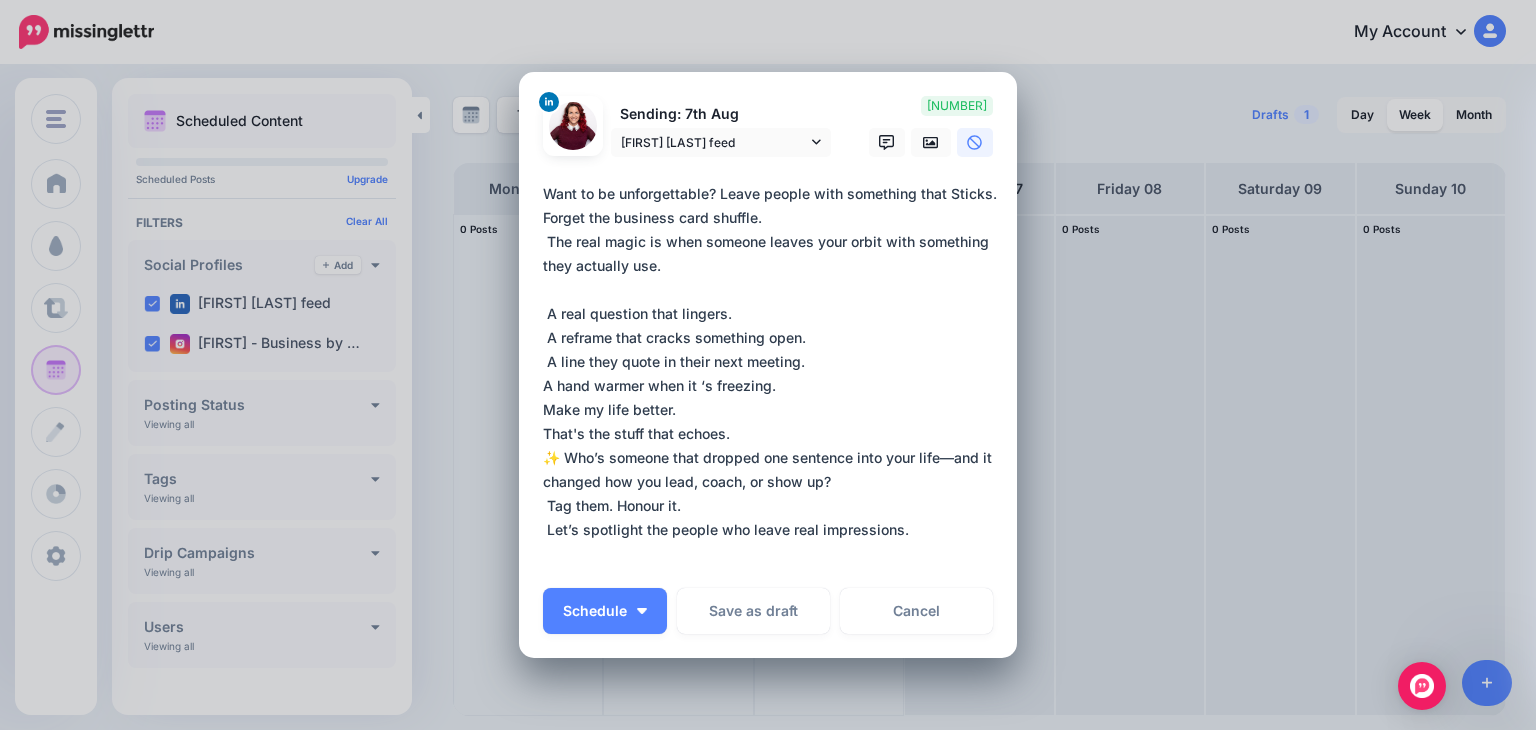 click on "**********" at bounding box center [773, 374] 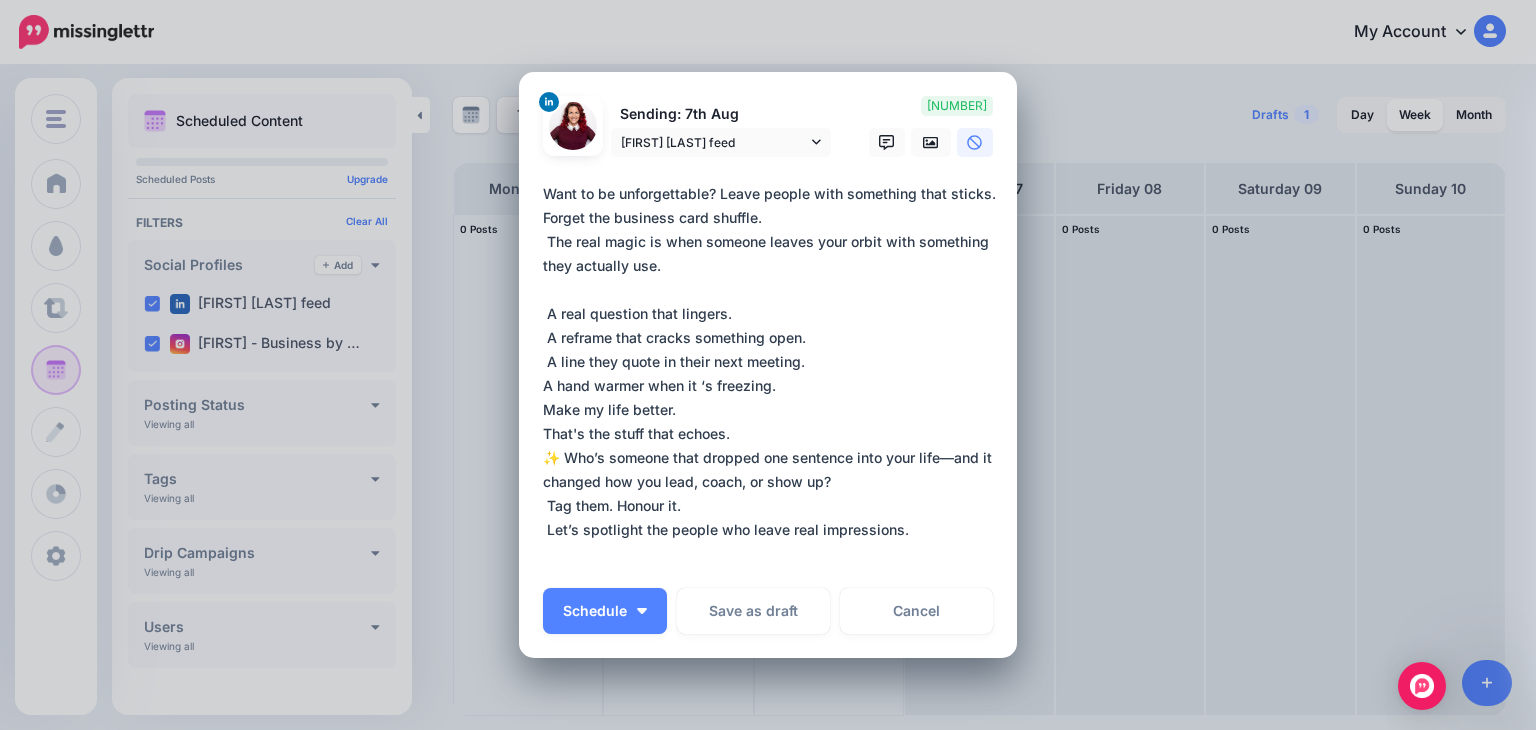 click on "**********" at bounding box center (773, 374) 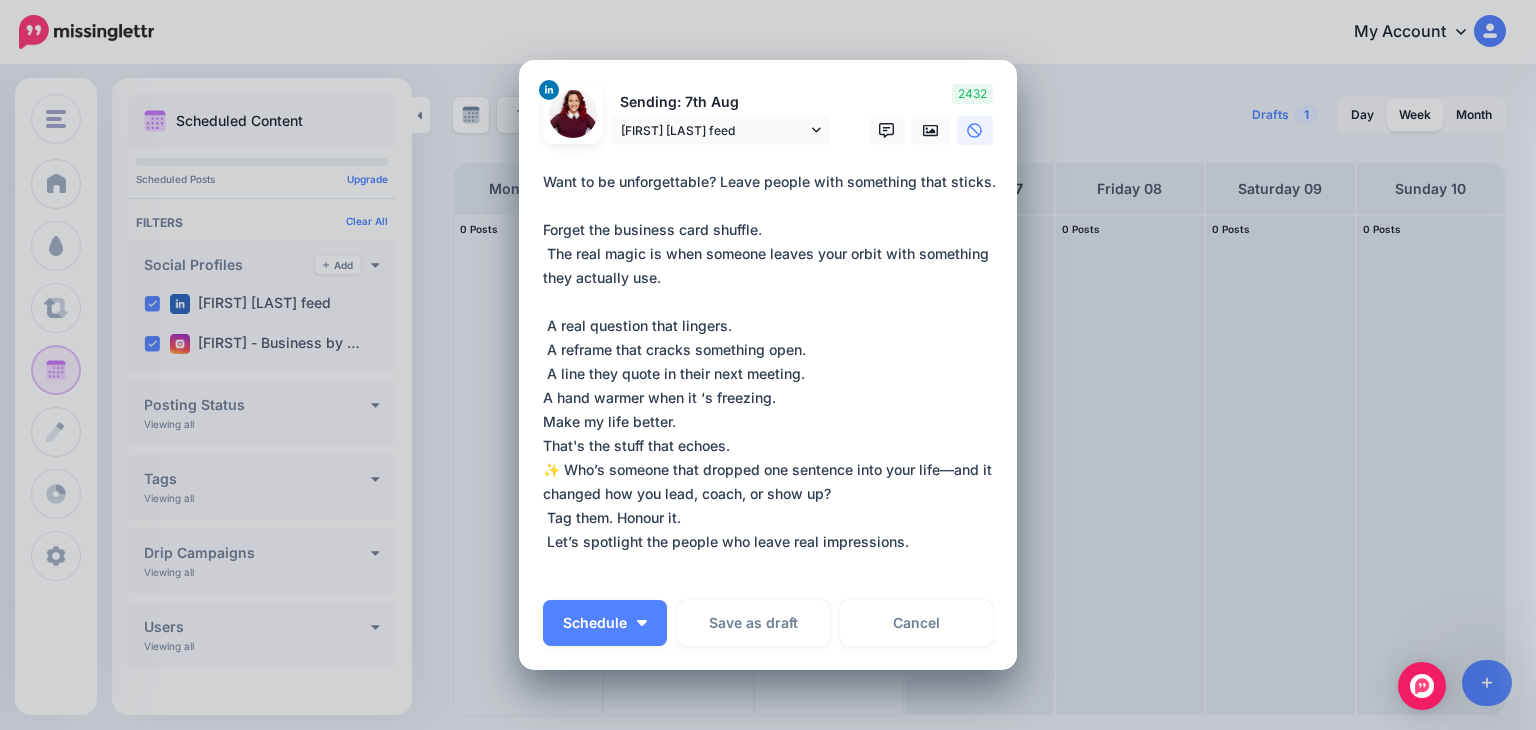 click on "**********" at bounding box center [773, 374] 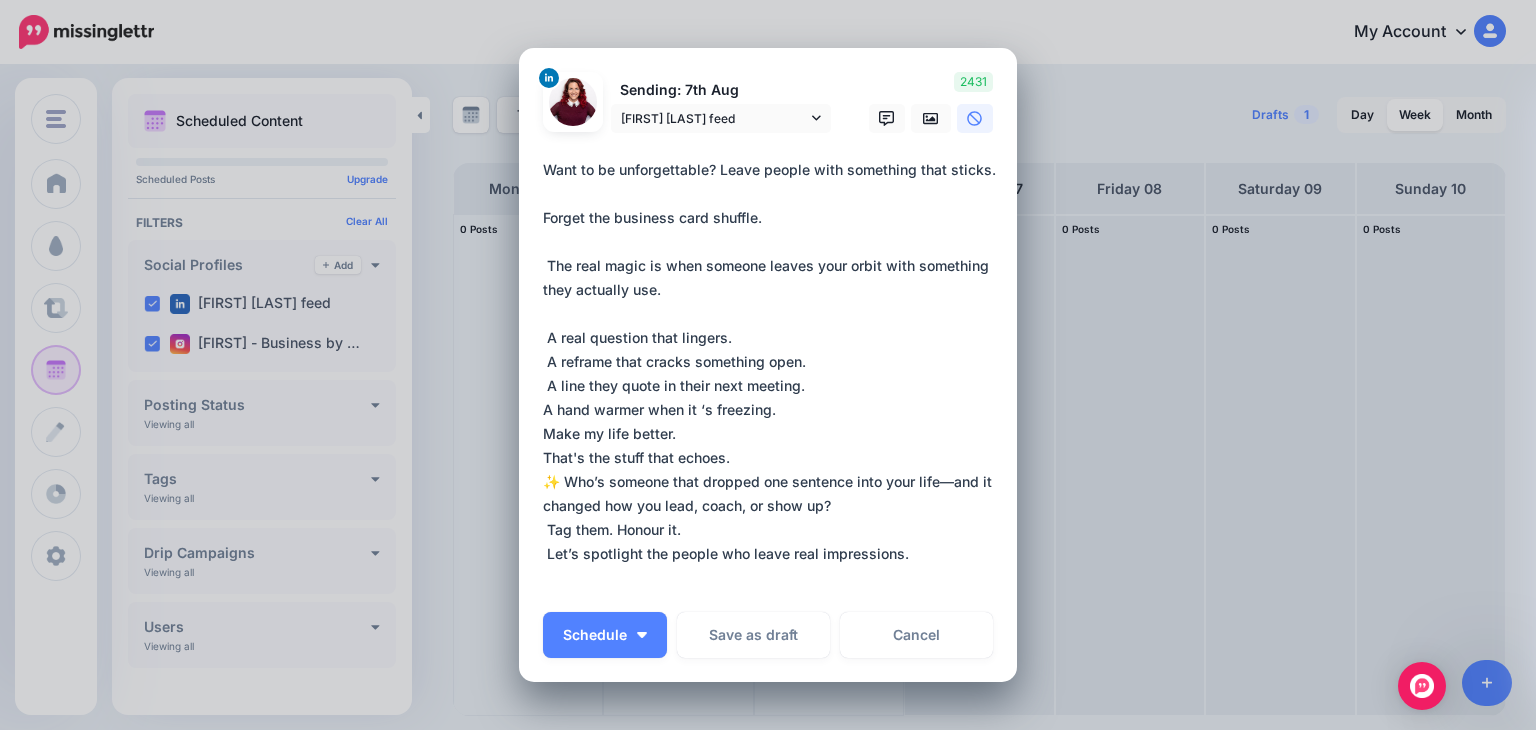 click on "**********" at bounding box center [773, 374] 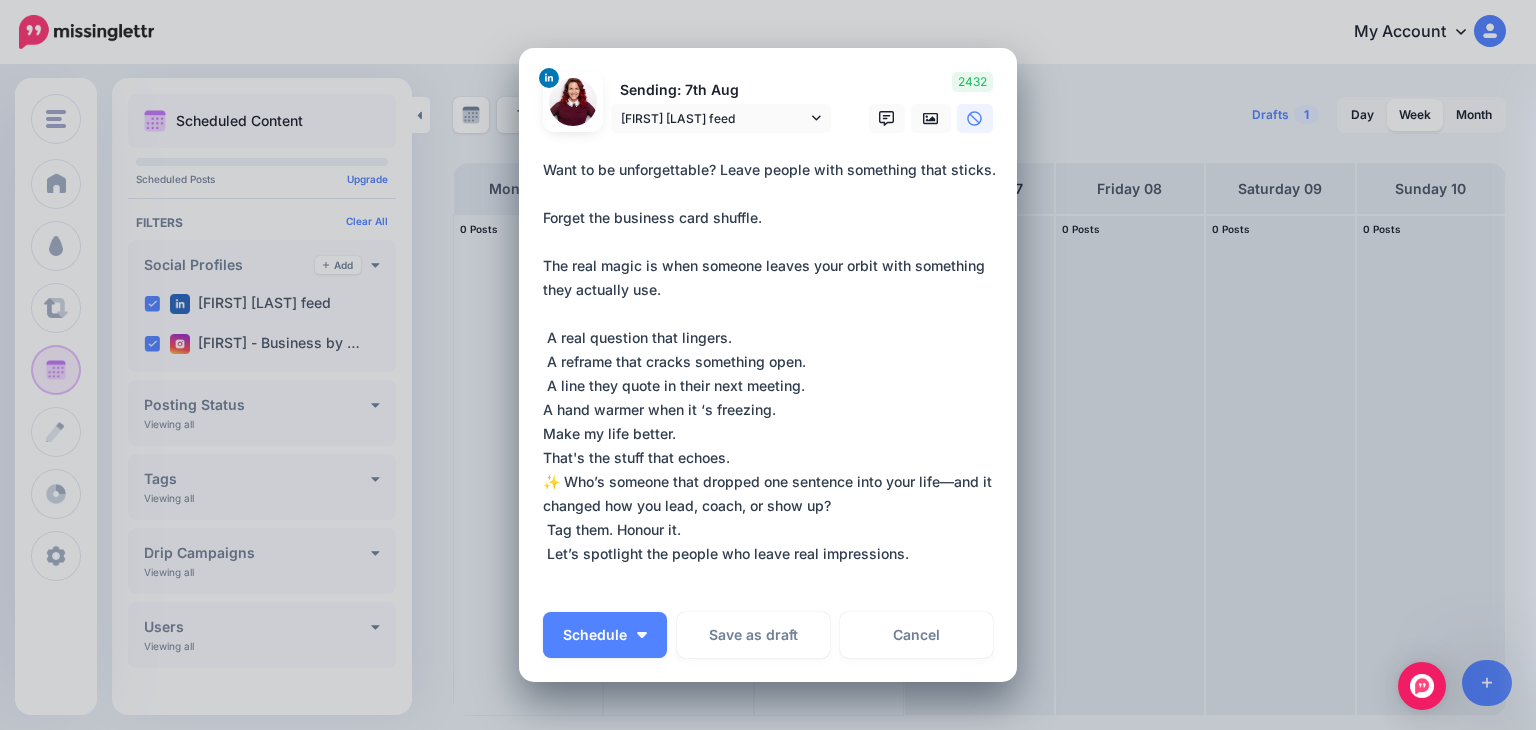 click on "**********" at bounding box center [773, 374] 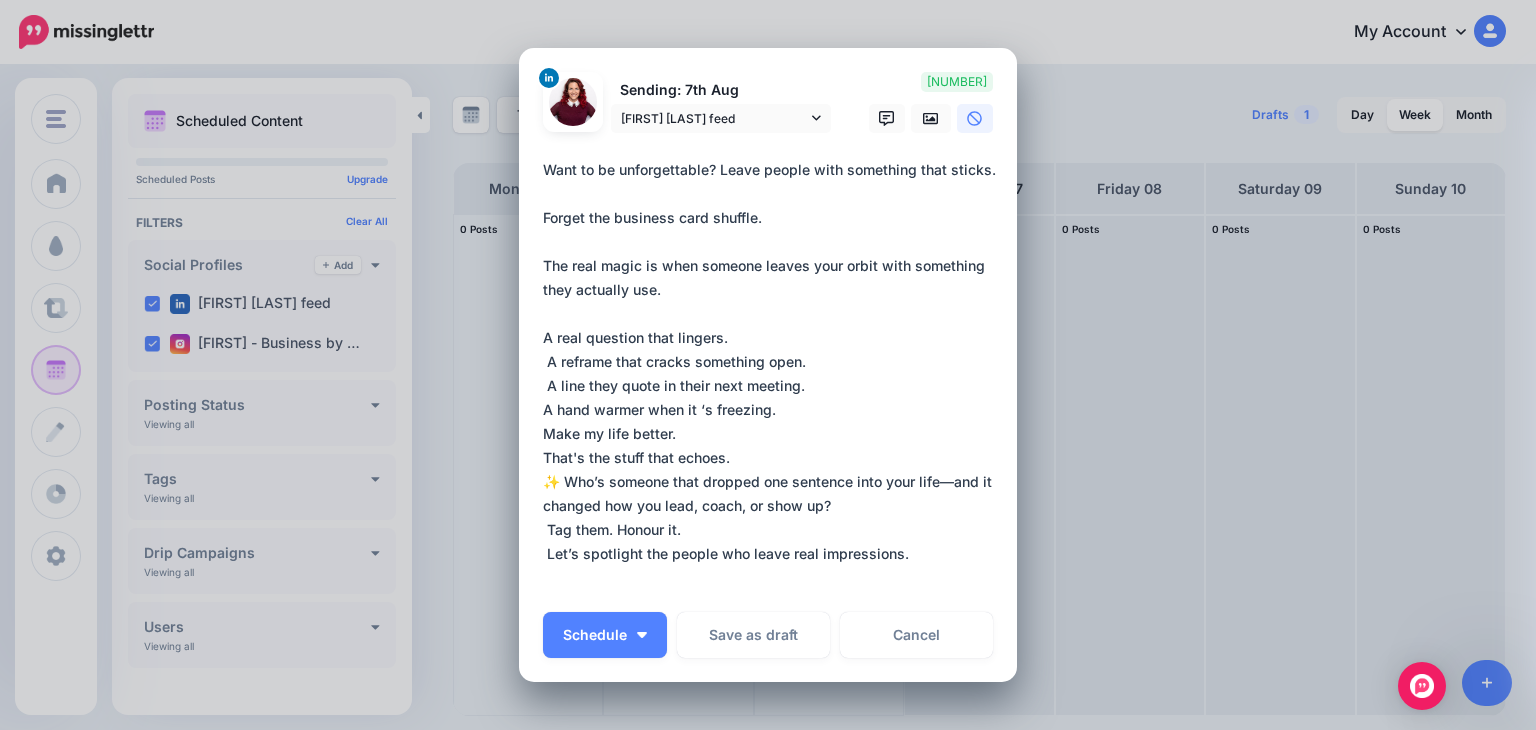 click on "Loading
Sending: 7th Aug
Evelyne Brink feed" at bounding box center [768, 365] 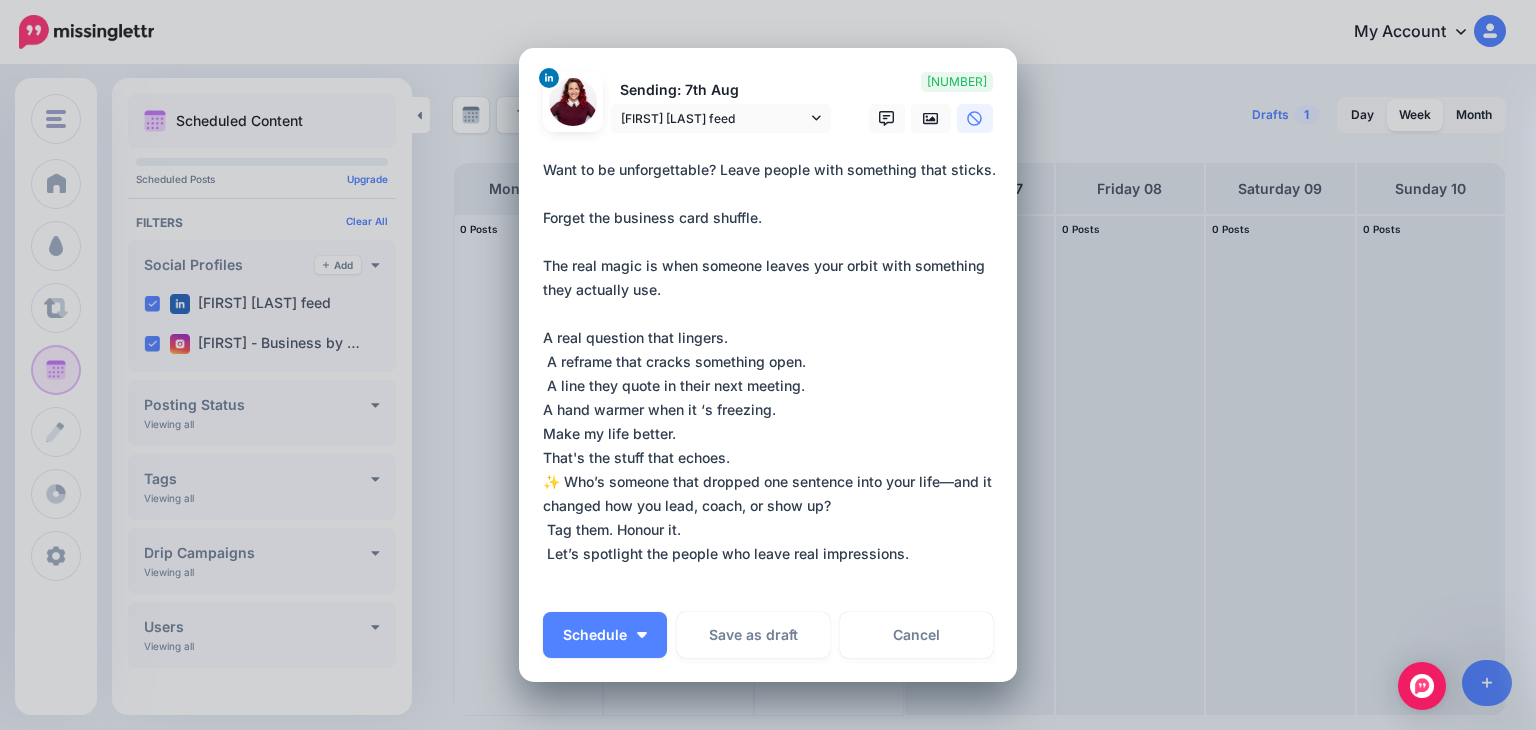 click on "**********" at bounding box center [773, 374] 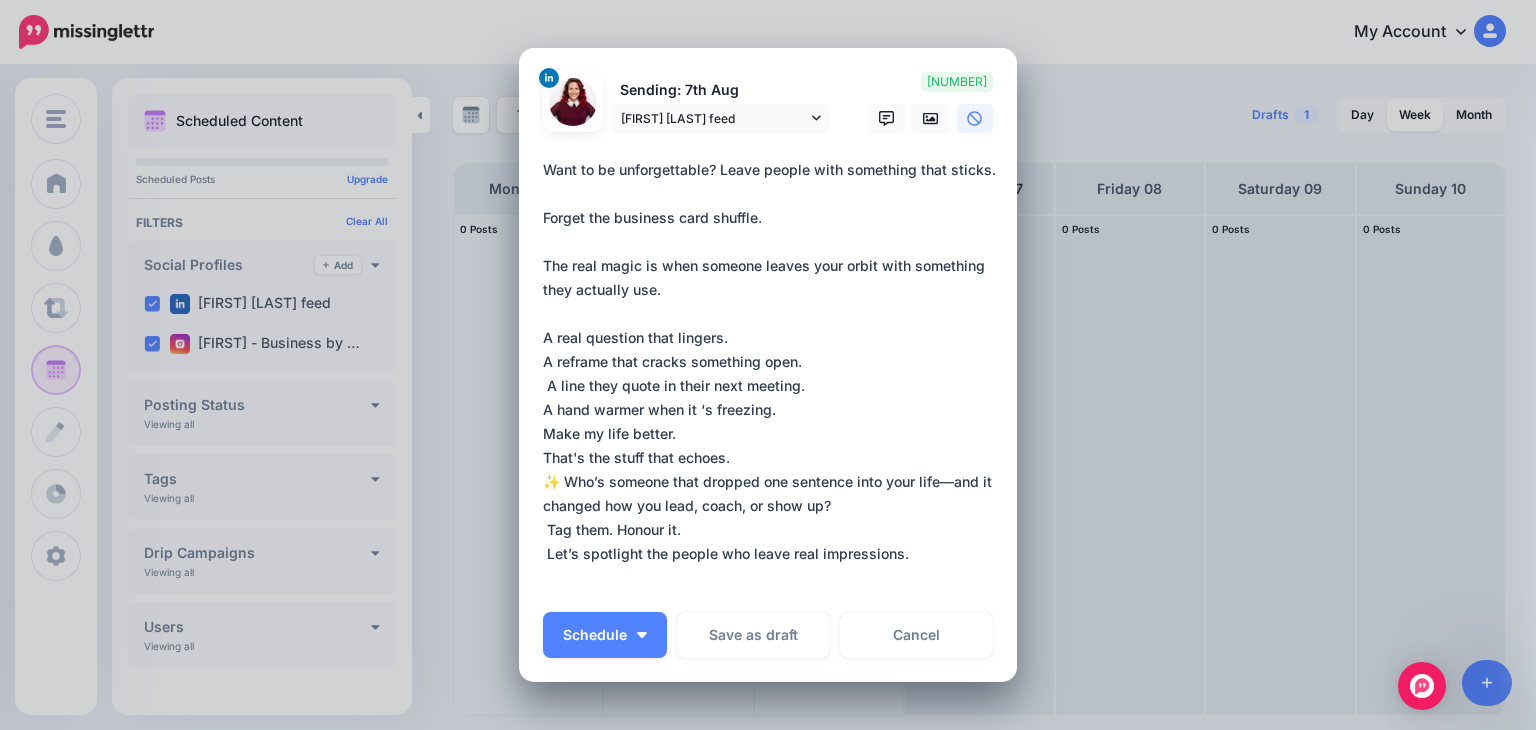 click on "**********" at bounding box center [773, 374] 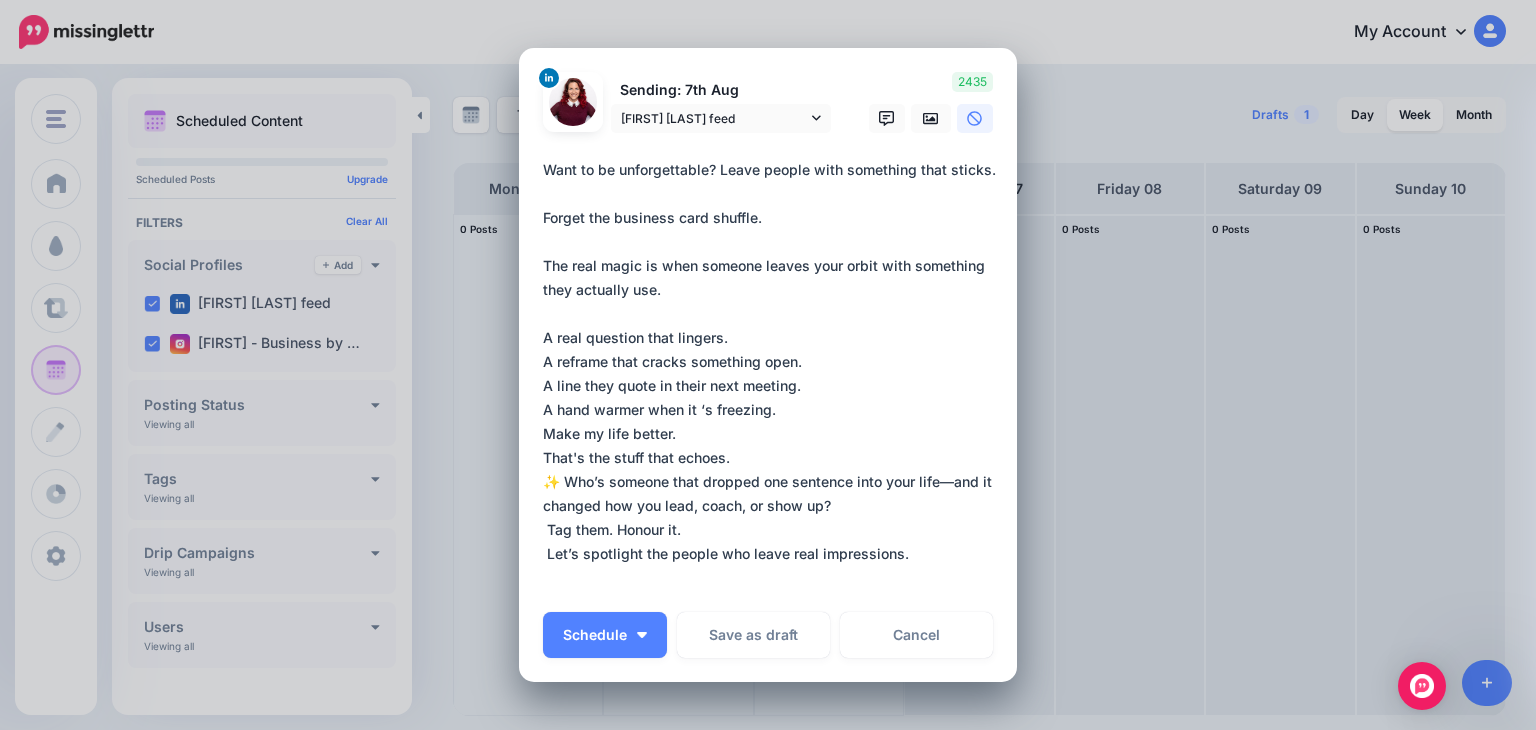 click on "**********" at bounding box center [773, 374] 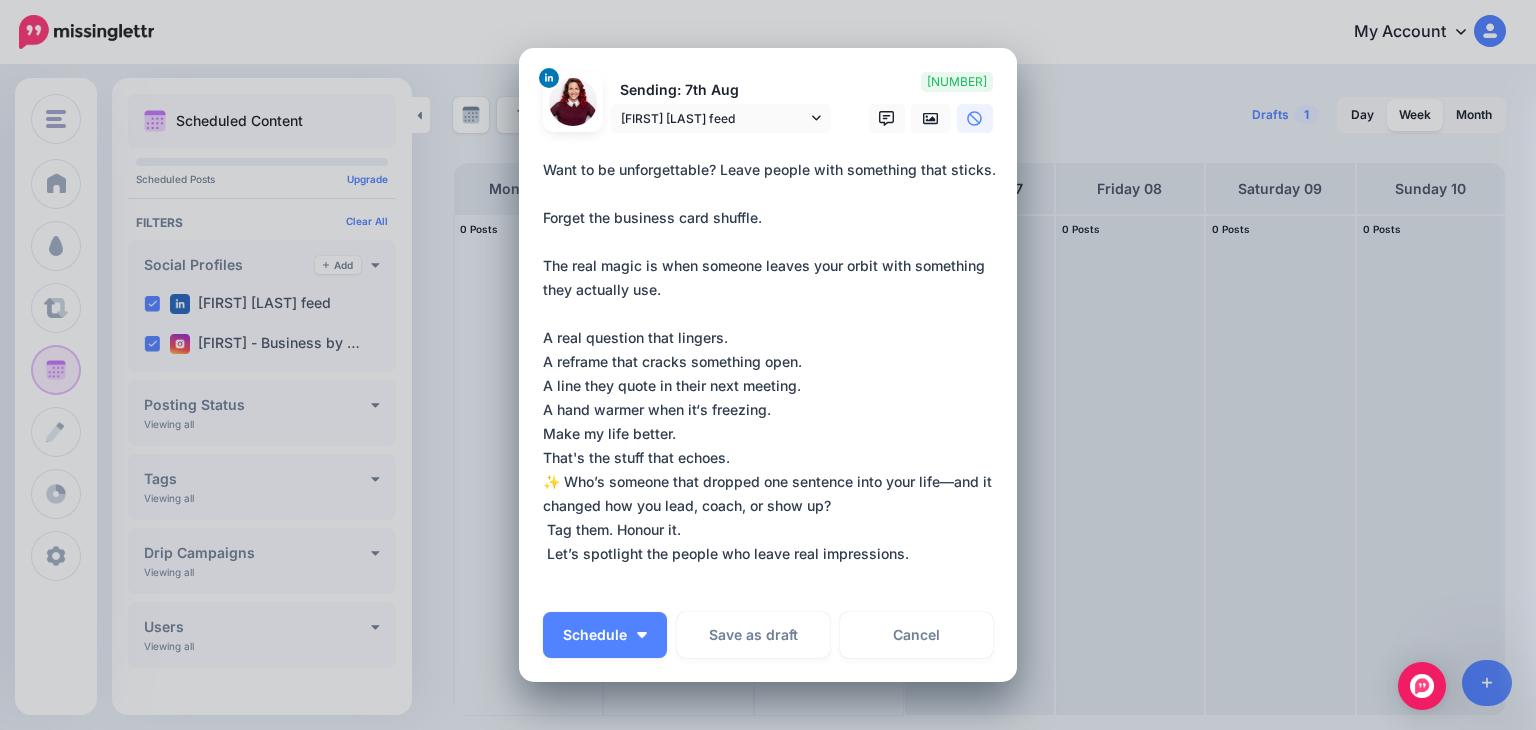 click on "**********" at bounding box center (773, 374) 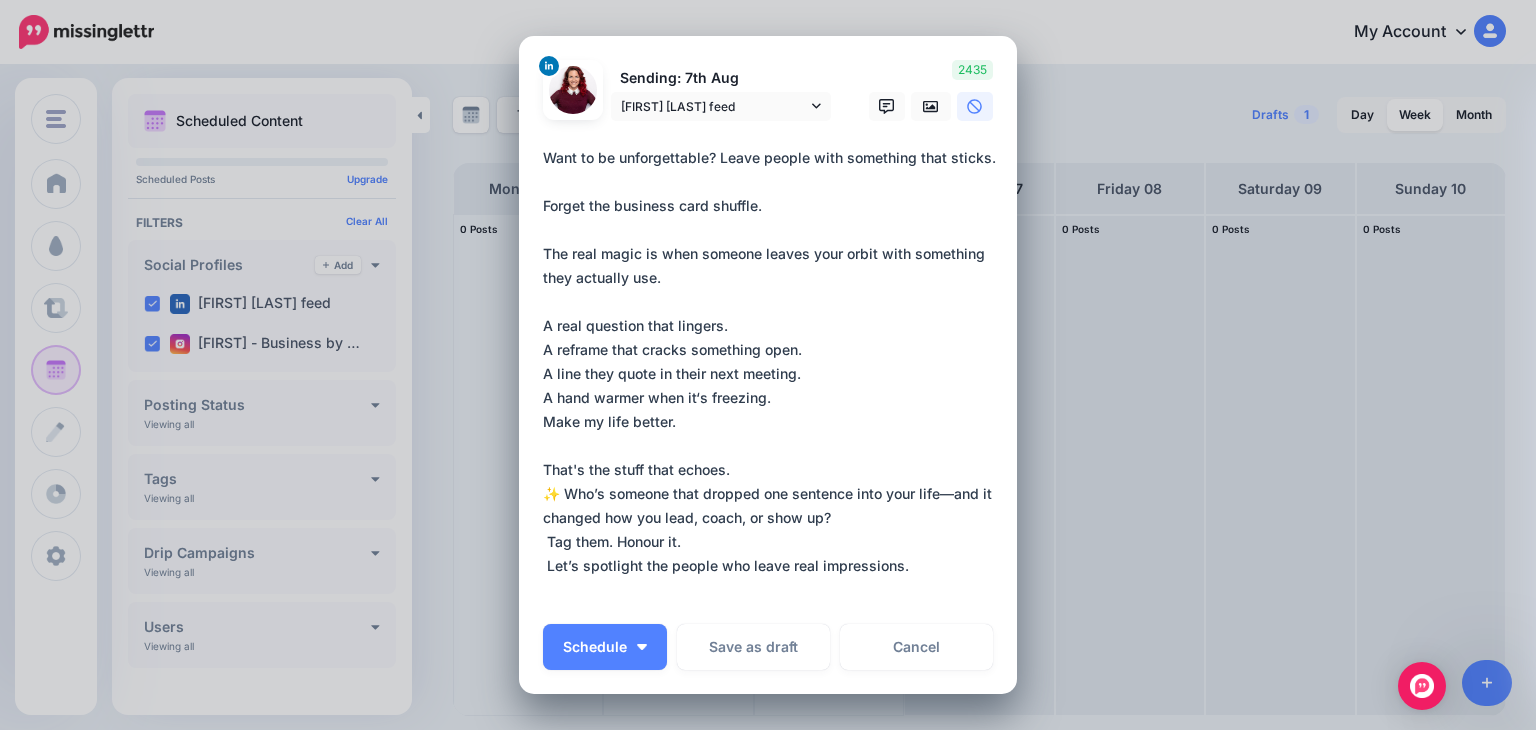 click on "**********" at bounding box center [773, 374] 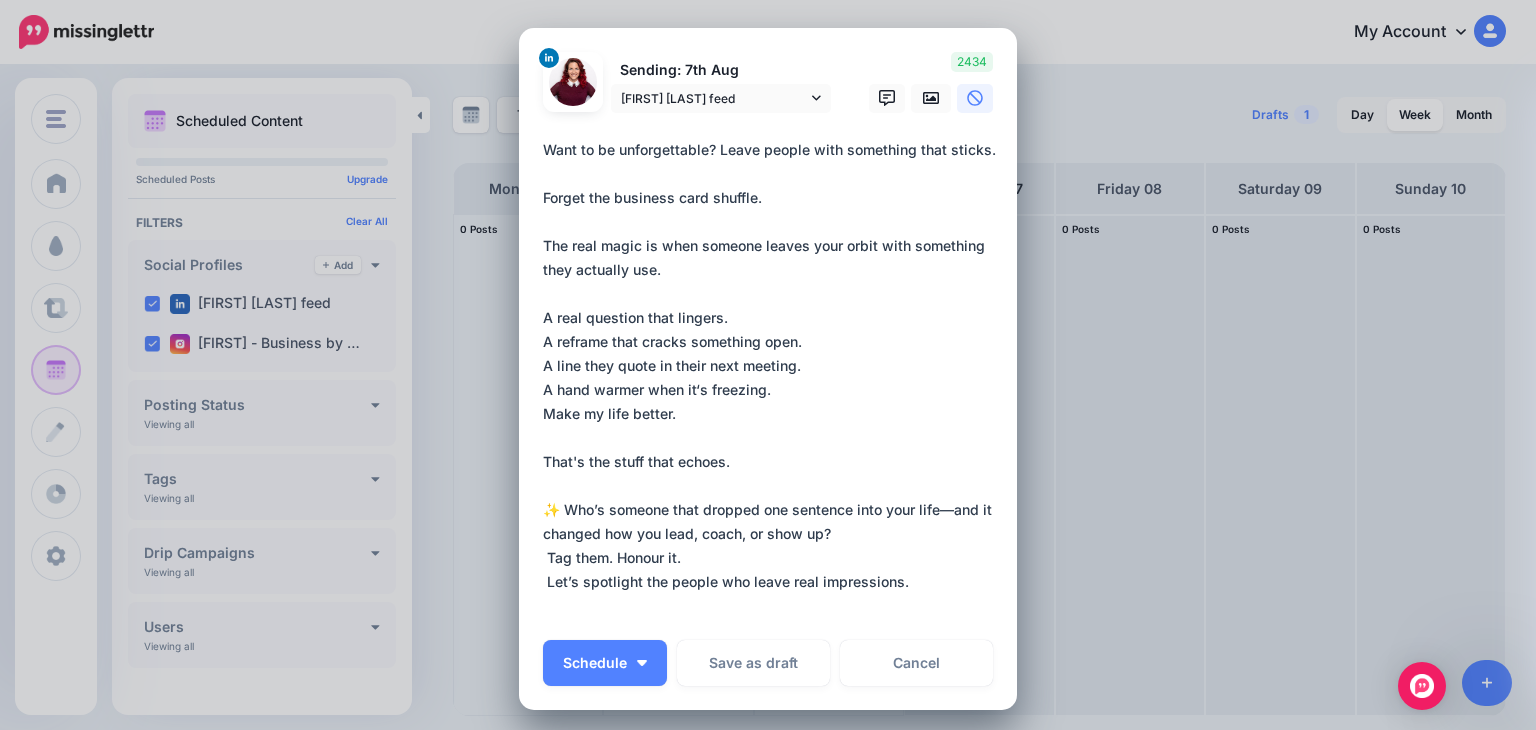 click on "**********" at bounding box center [773, 378] 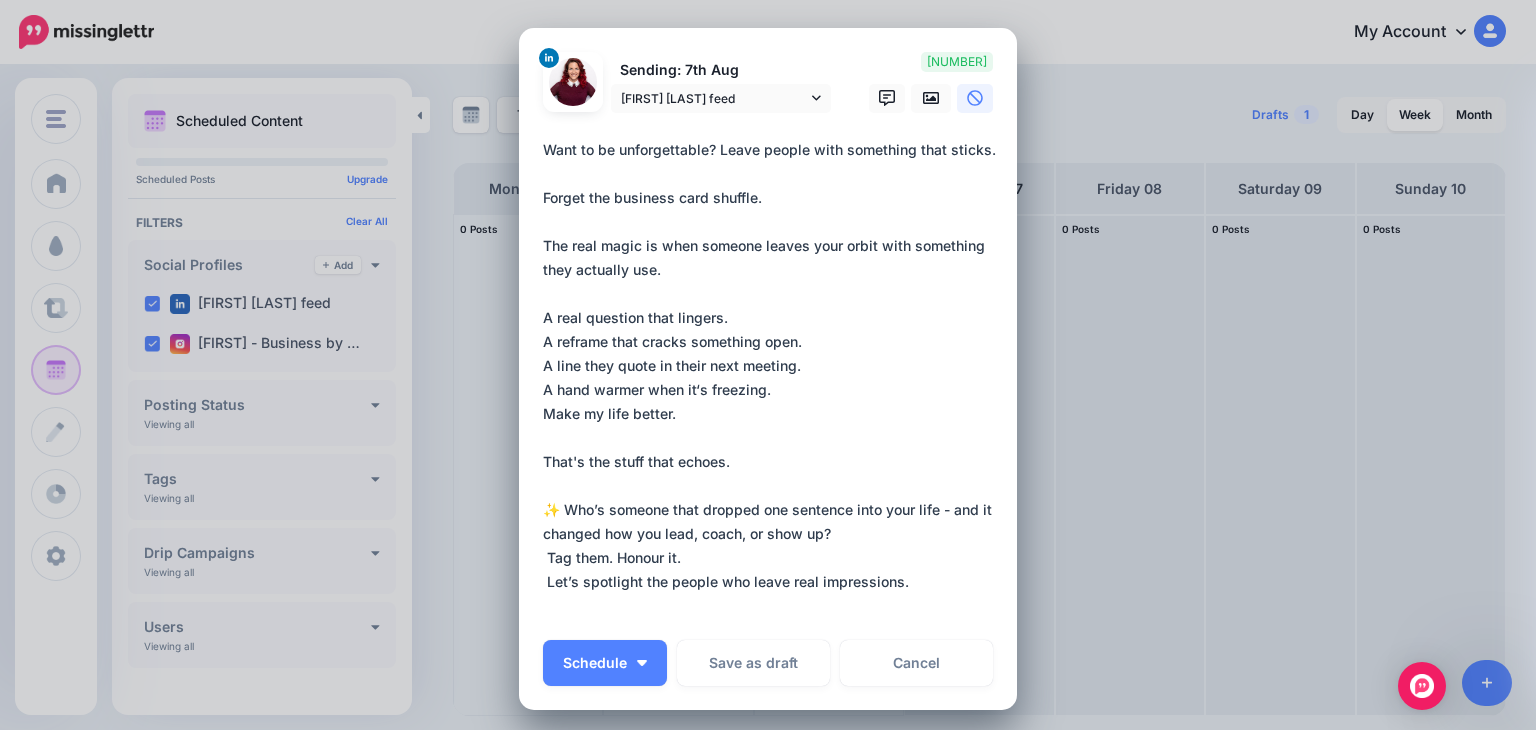click on "**********" at bounding box center (773, 378) 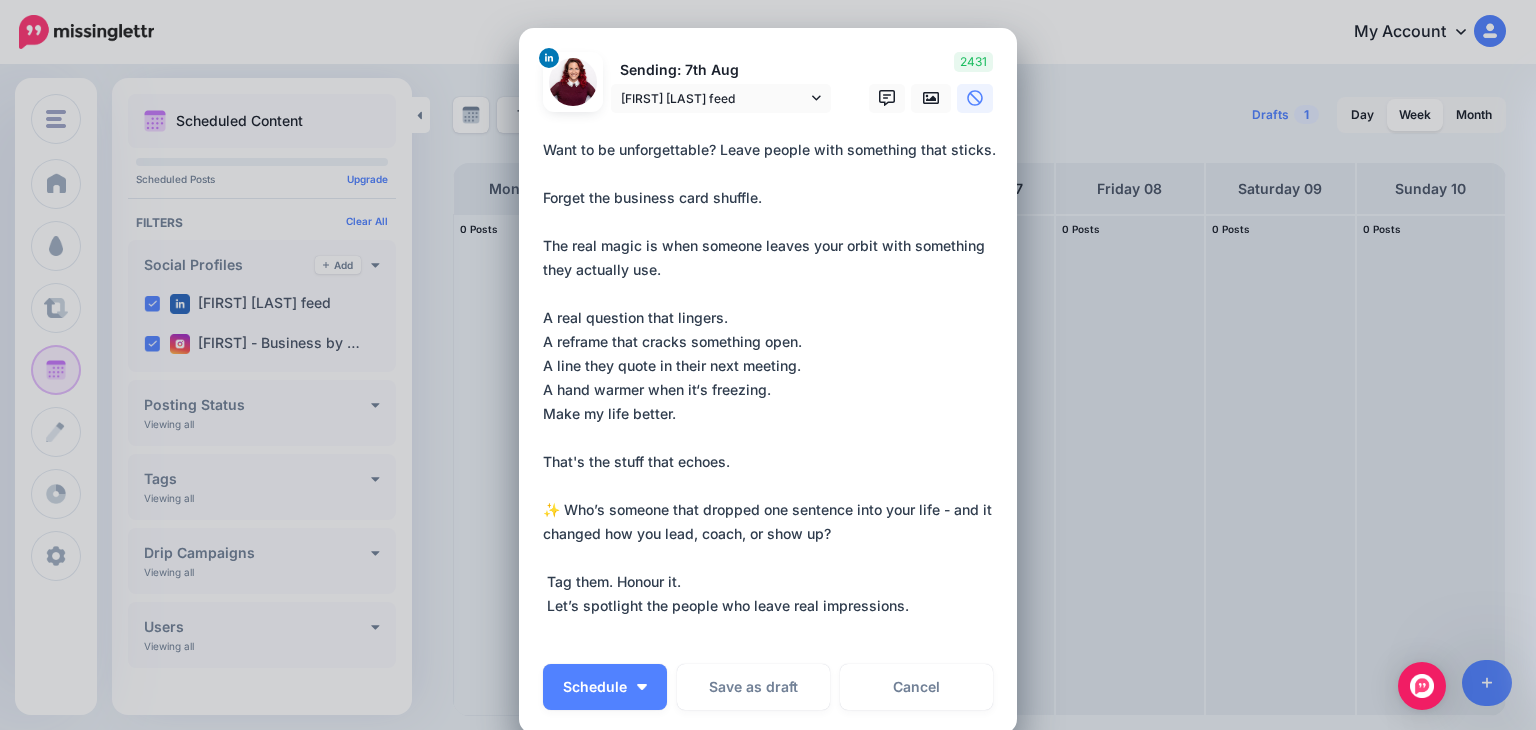 click on "**********" at bounding box center (773, 390) 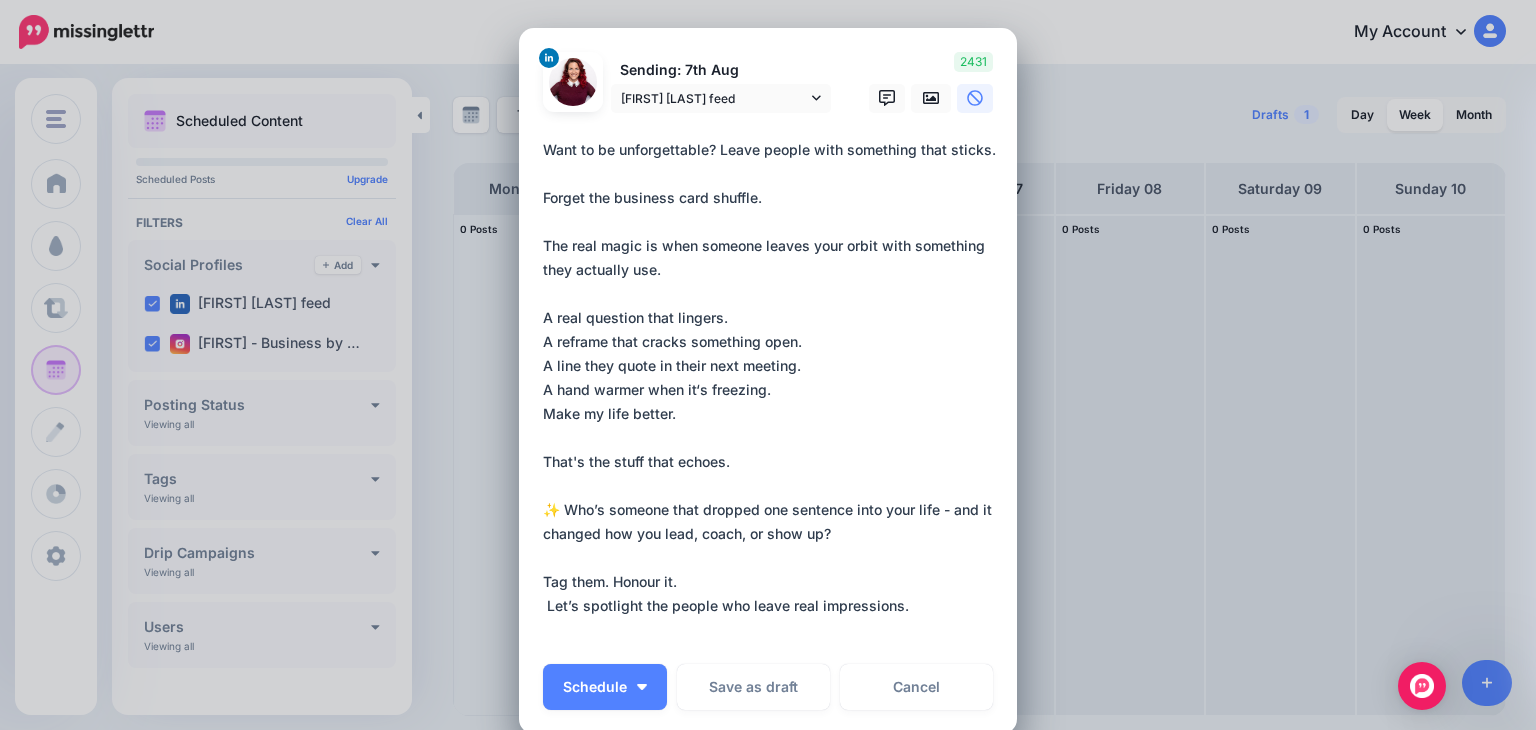 click on "**********" at bounding box center (773, 390) 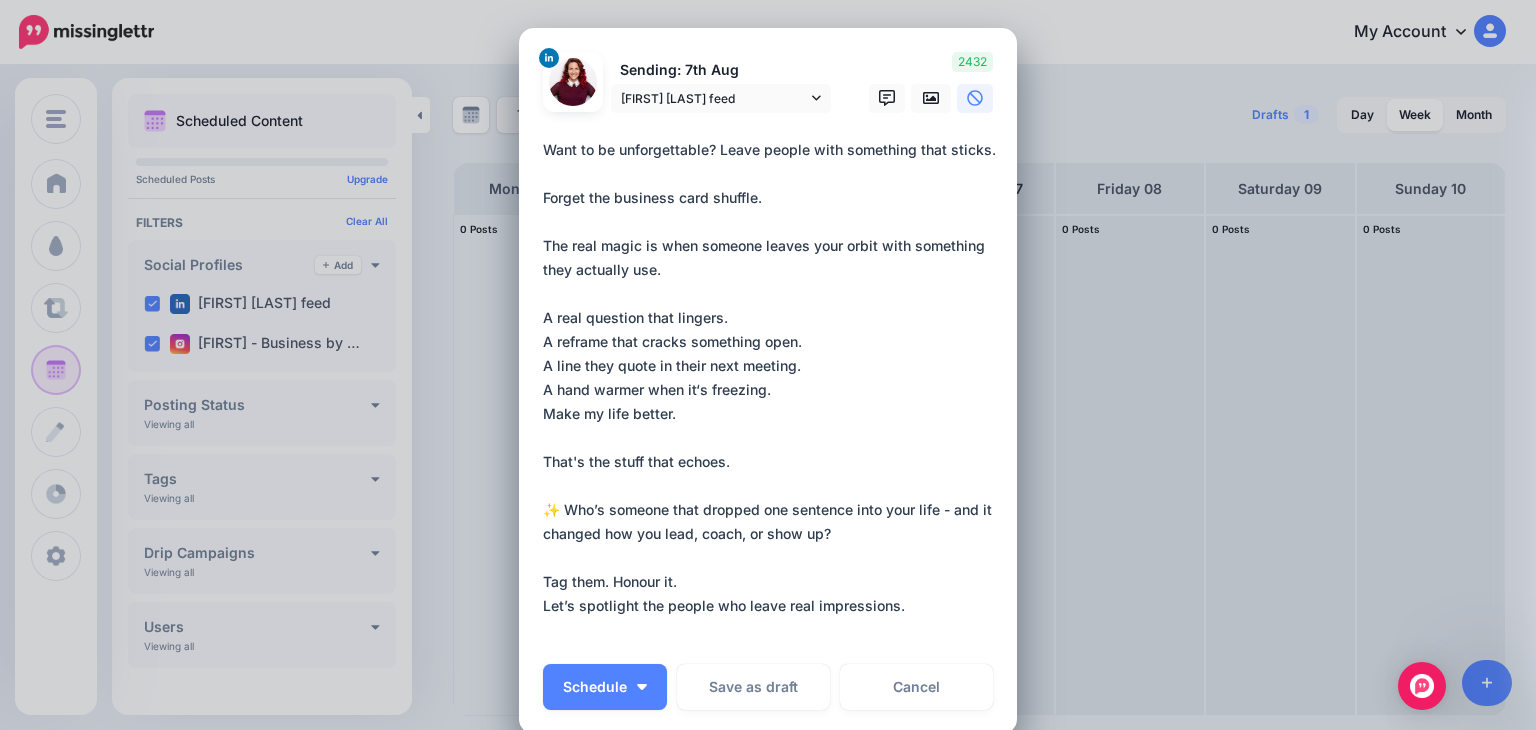 click on "**********" at bounding box center [773, 390] 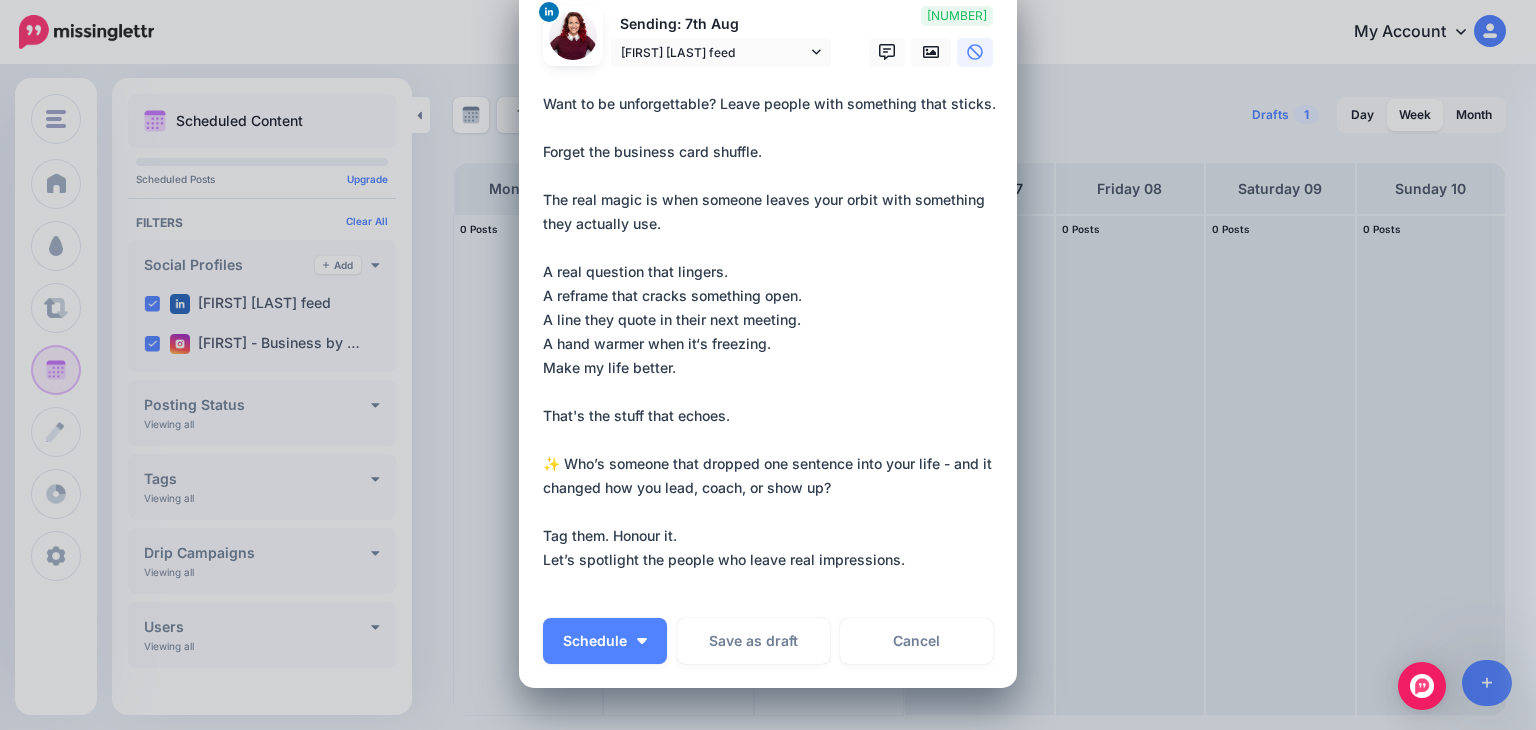 scroll, scrollTop: 0, scrollLeft: 0, axis: both 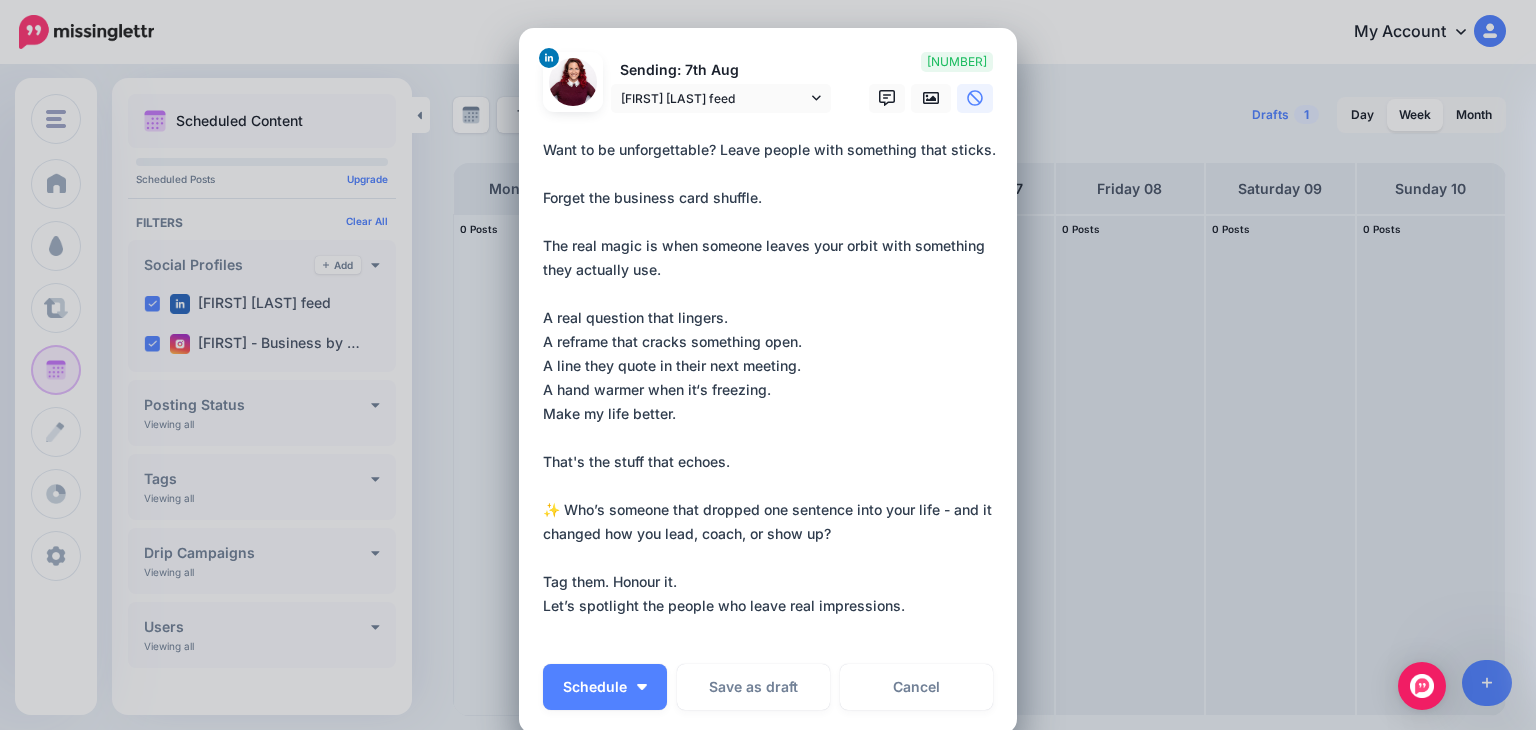 type on "**********" 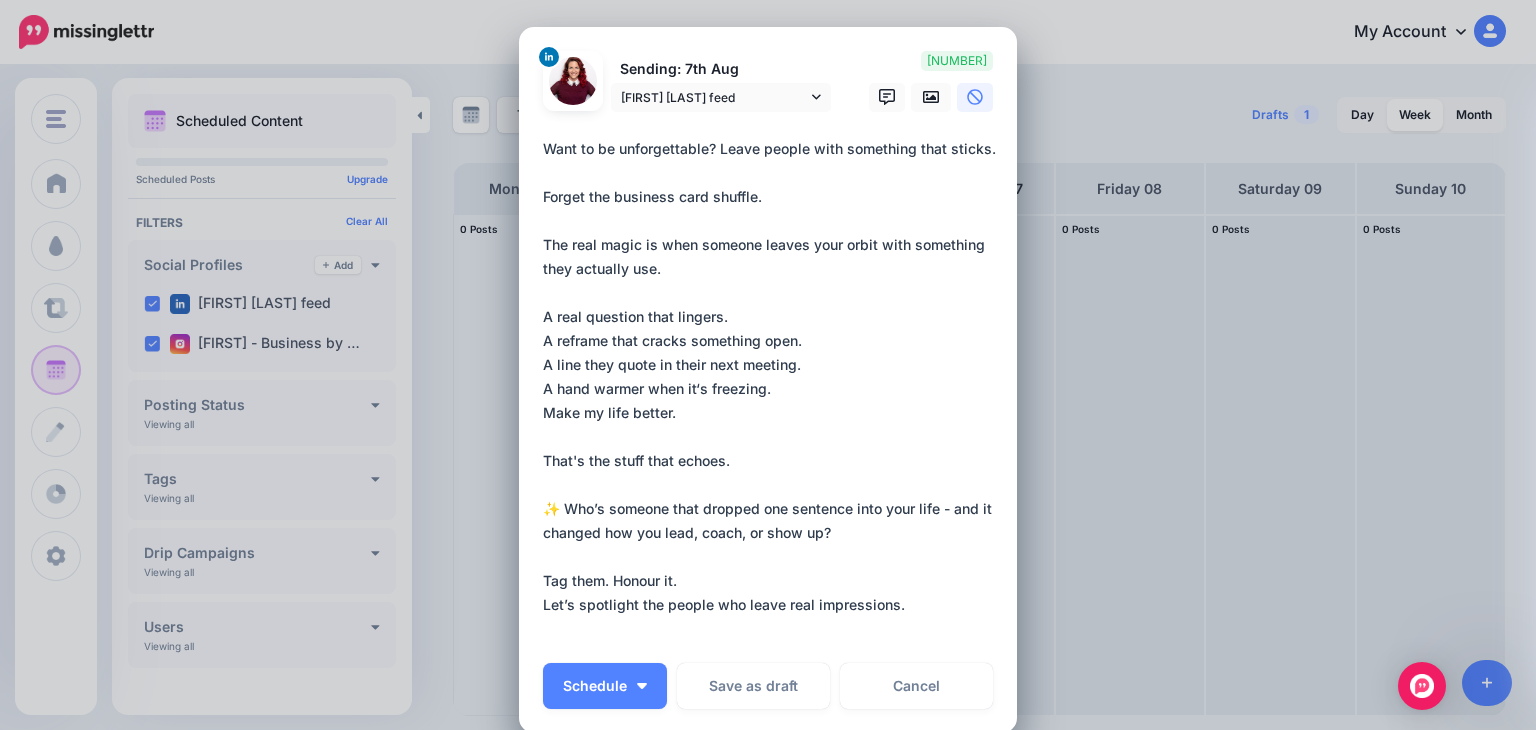 scroll, scrollTop: 0, scrollLeft: 0, axis: both 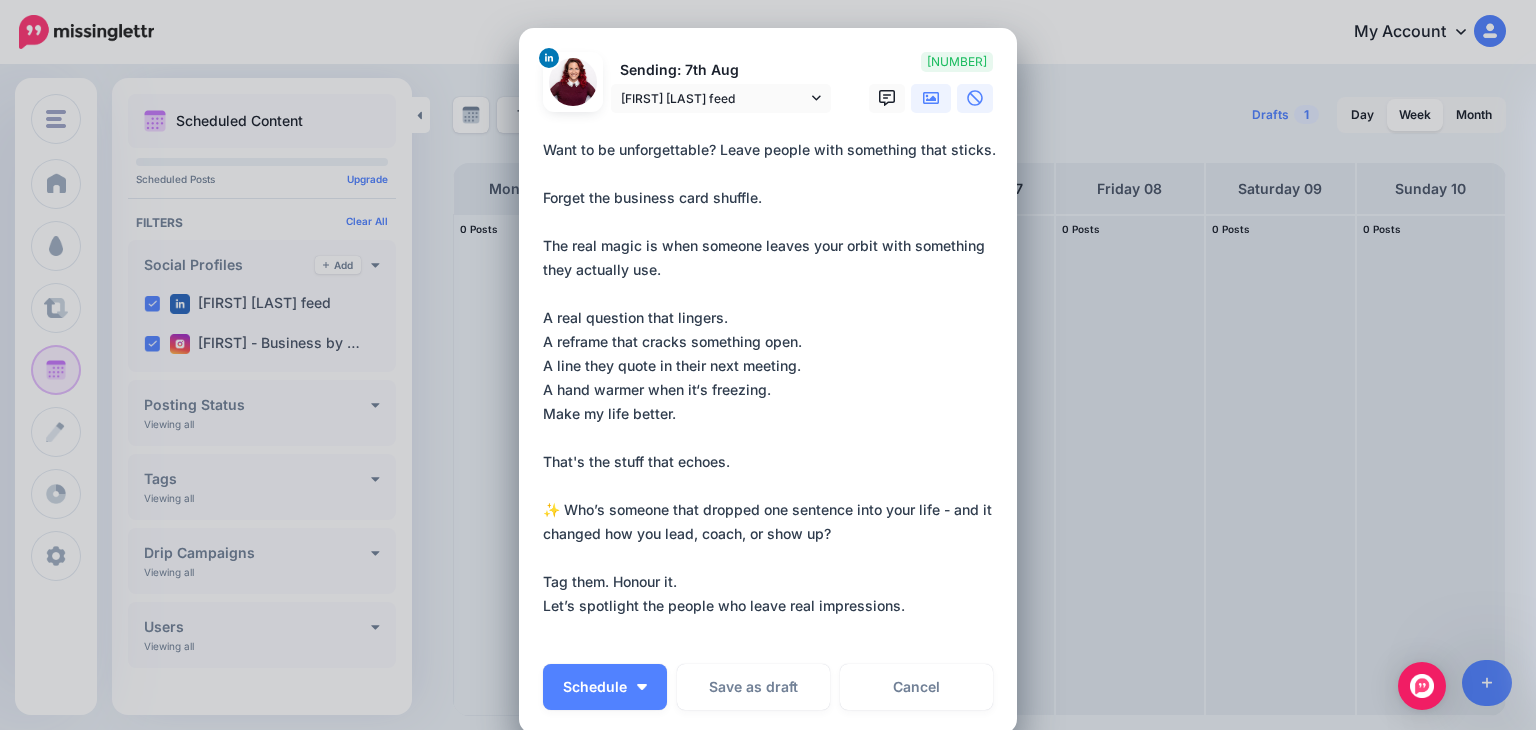 click 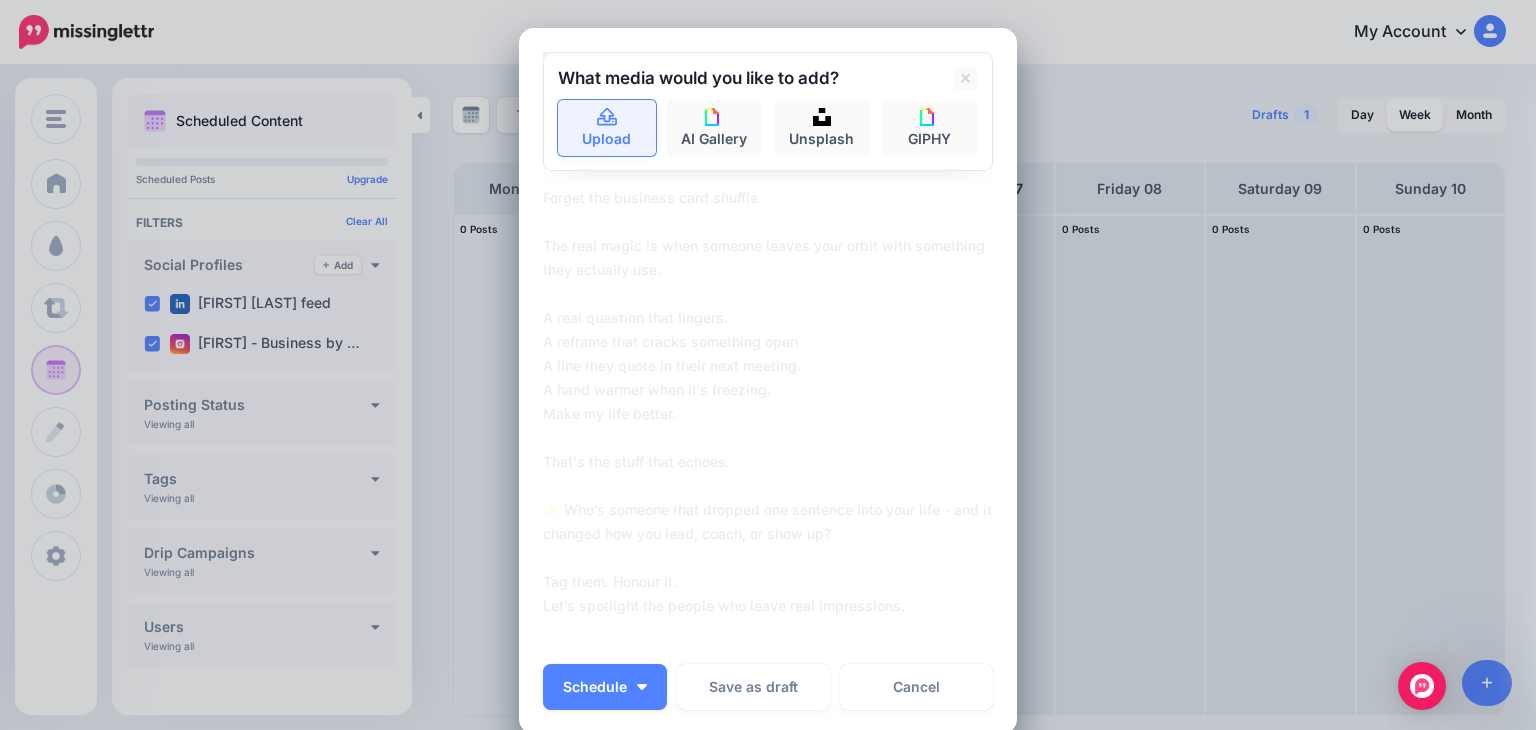 click on "Upload" at bounding box center (607, 128) 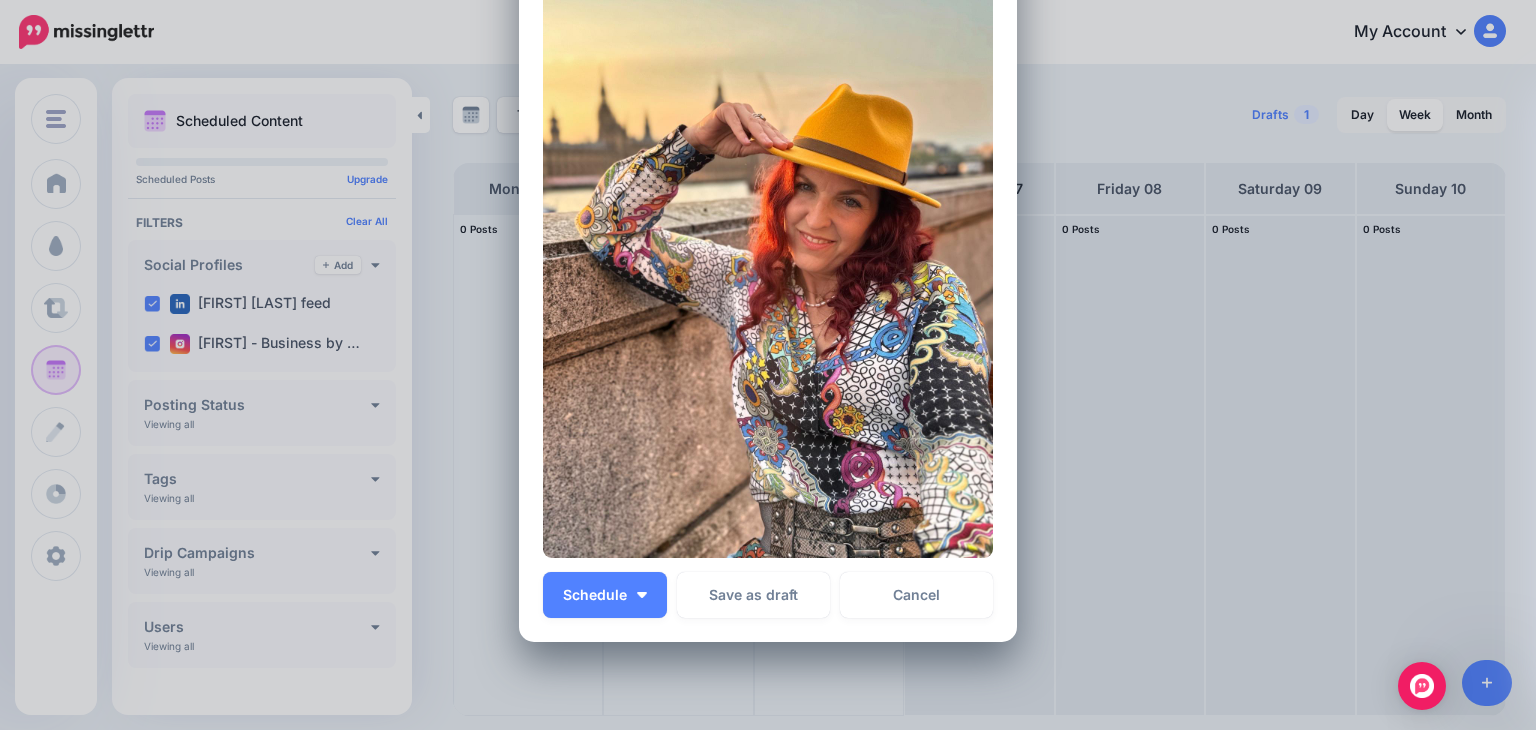 scroll, scrollTop: 840, scrollLeft: 0, axis: vertical 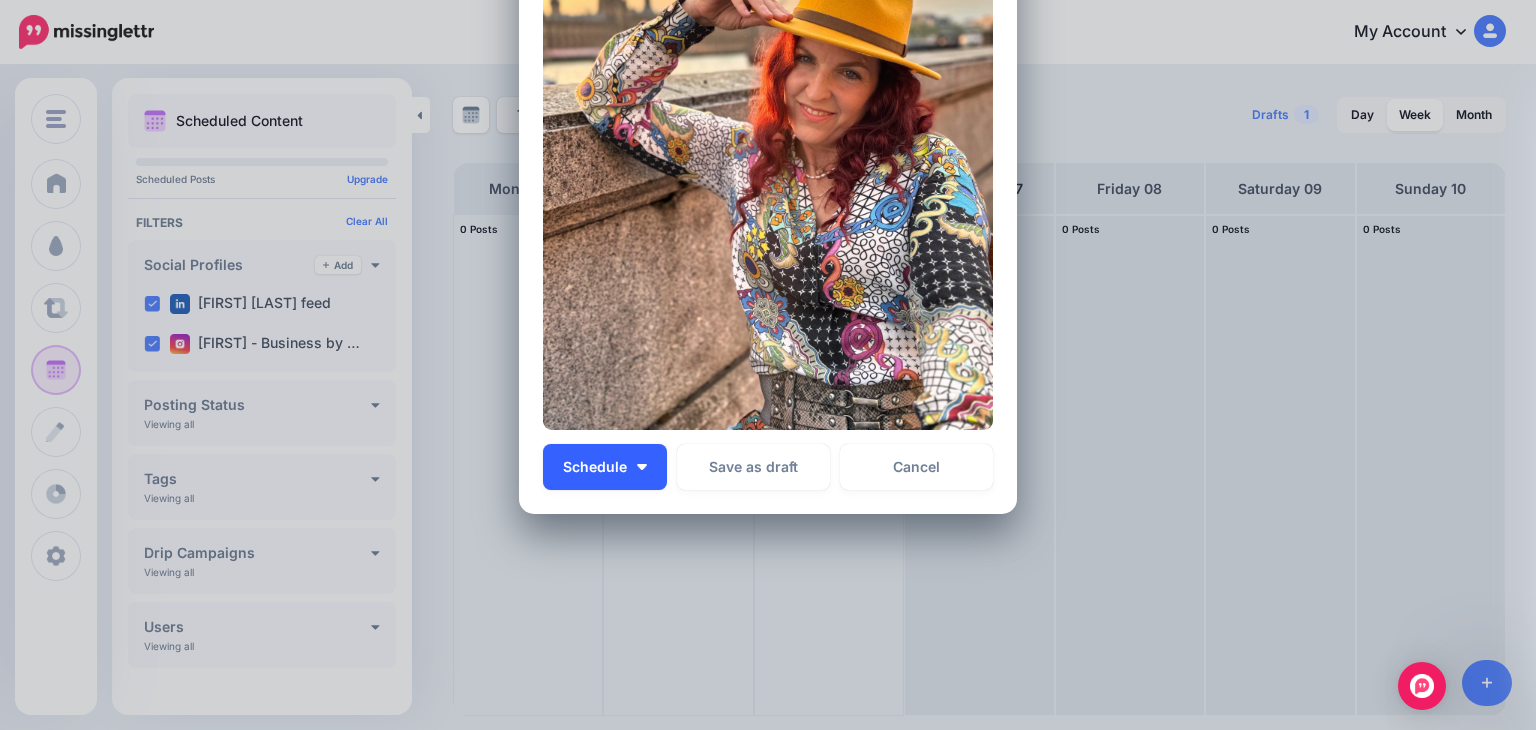 click at bounding box center (642, 467) 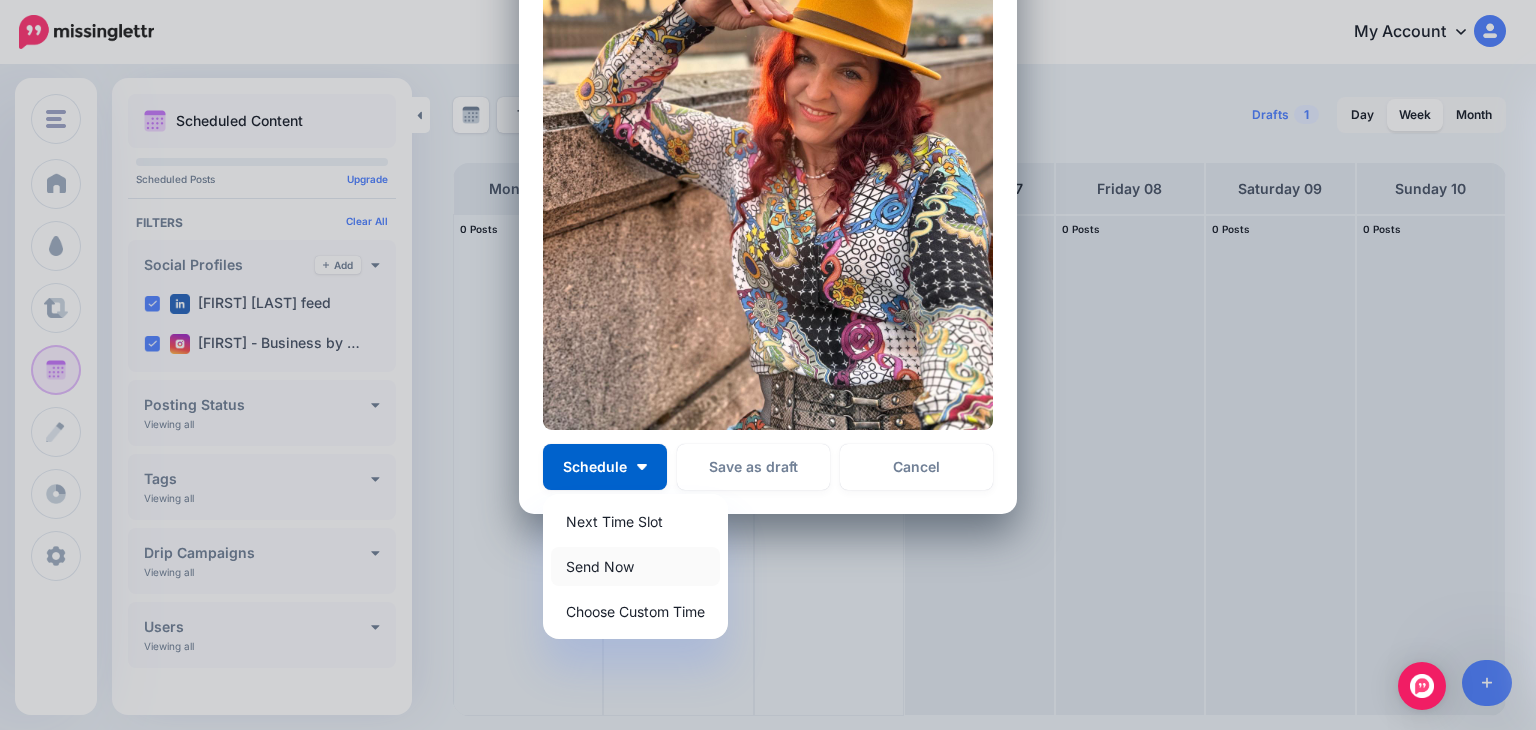 click on "Send Now" at bounding box center [635, 566] 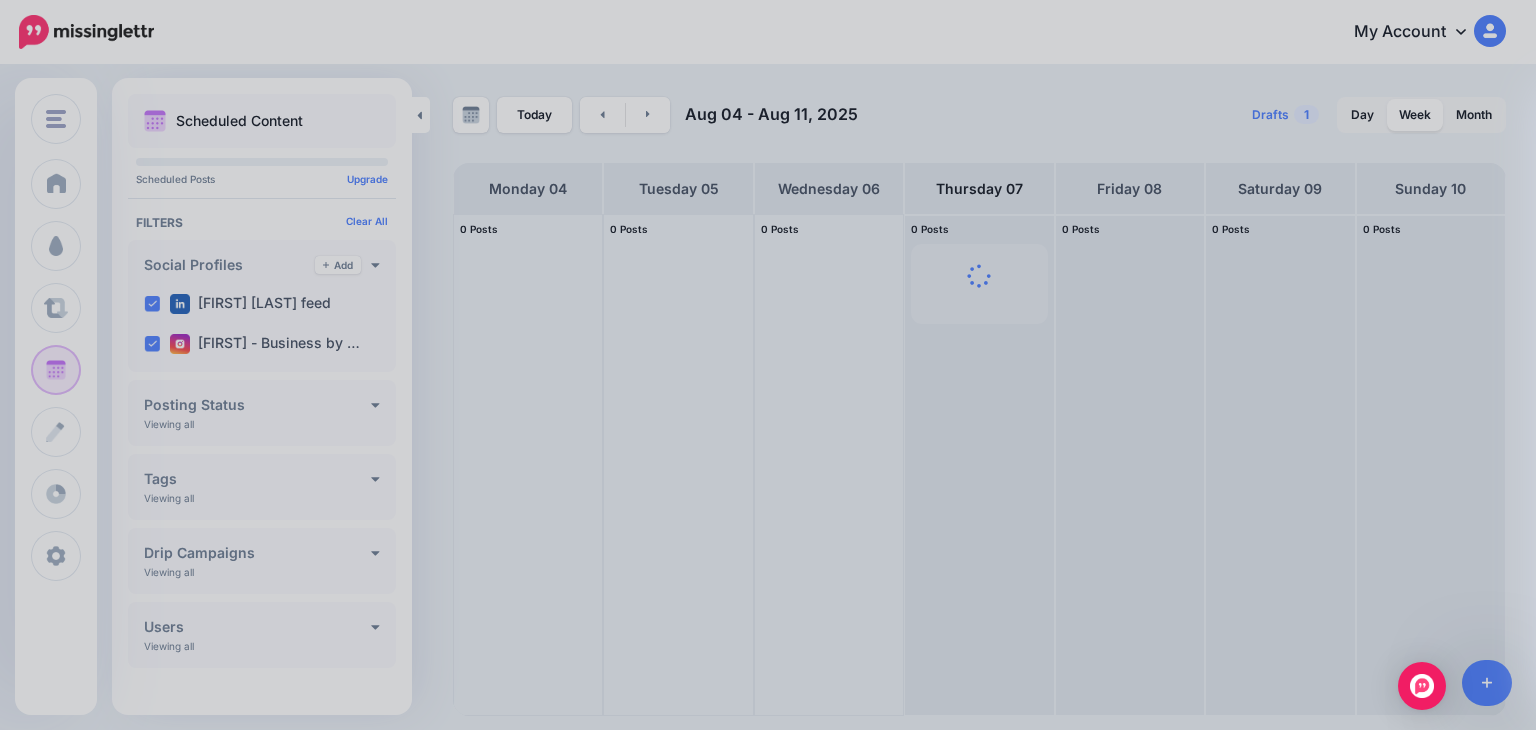 scroll, scrollTop: 652, scrollLeft: 0, axis: vertical 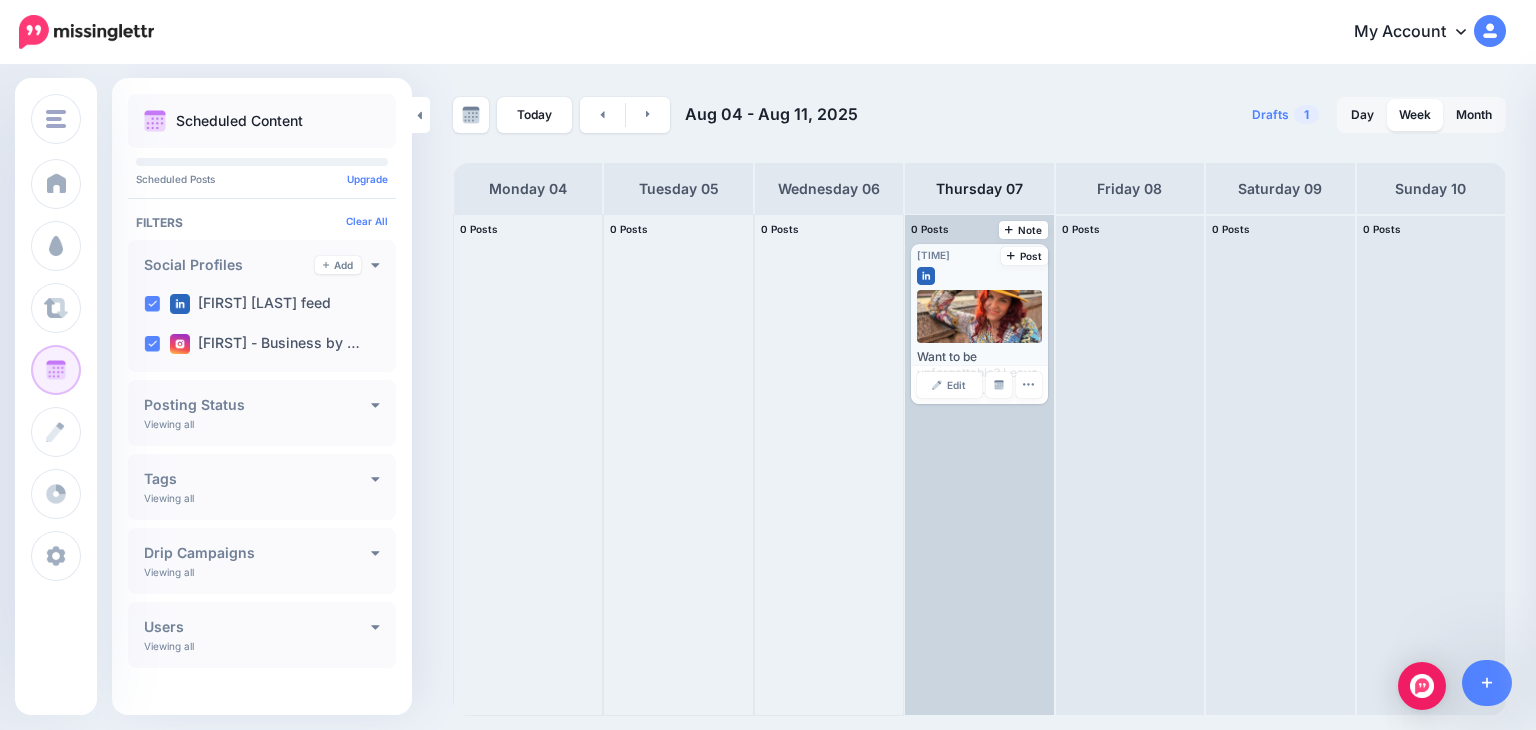 click on "Want to be unforgettable? Leave people with something that sticks. Forget the business card shuffle. The real magic is when someone leaves your orbit with something they actually use. A real question that lingers. A reframe that cracks something open. A line they quote in their next meeting. A hand warmer when it‘s freezing. Make my life better. That's the stuff that echoes. ✨ Who’s someone that dropped one sentence into your life - and it changed how you lead, coach, or show up? Tag them. Honour it. Let’s spotlight the people who leave real impressions." at bounding box center (979, 373) 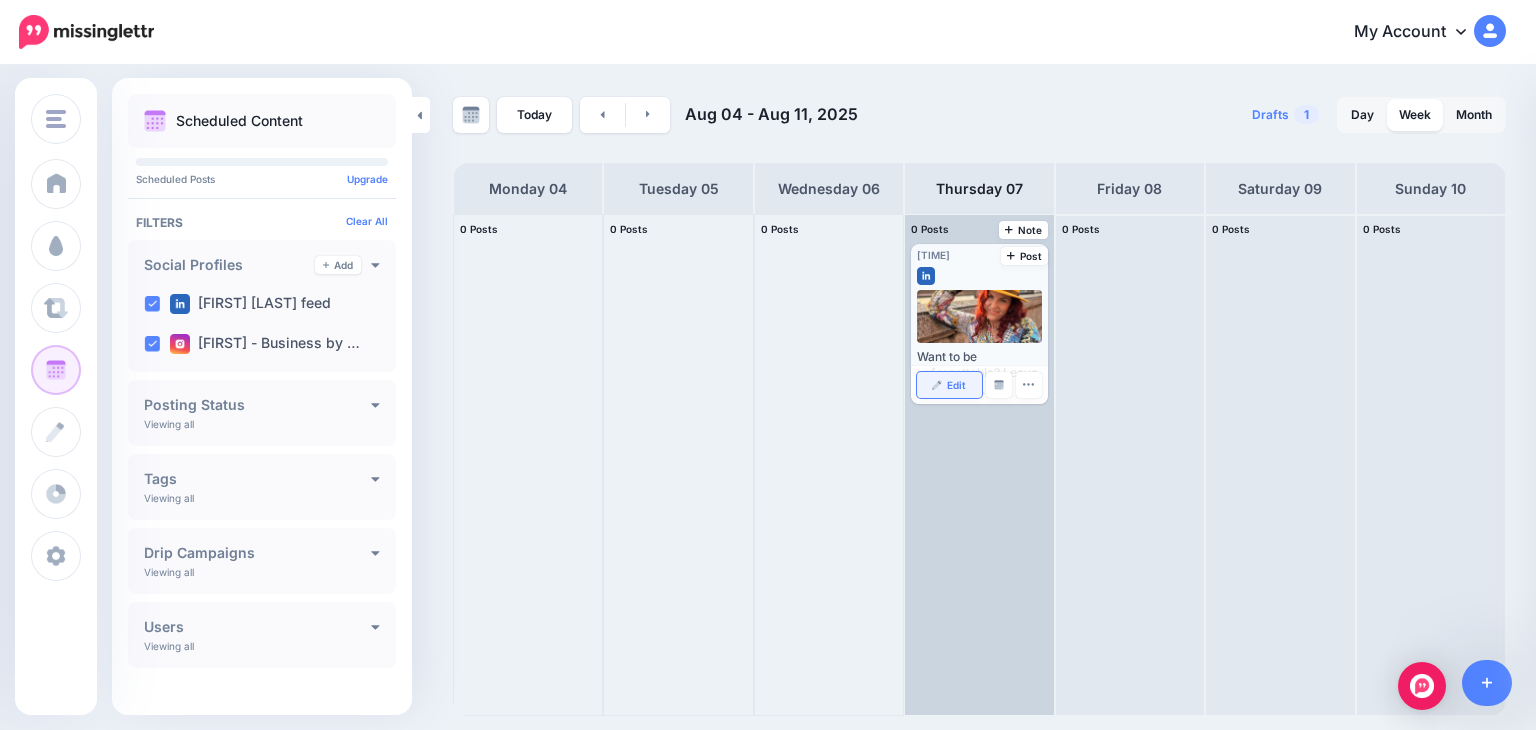 click on "Edit" at bounding box center (949, 385) 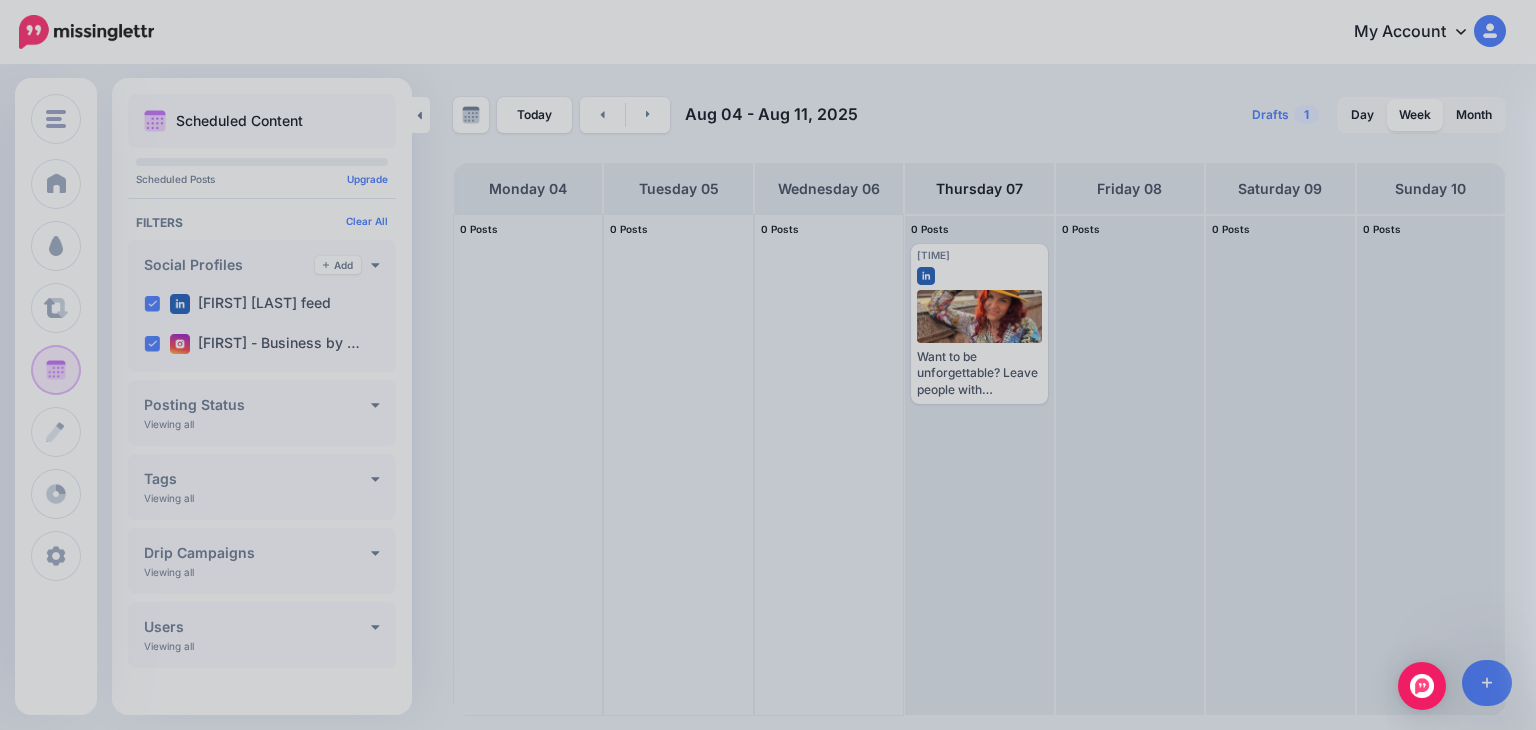 scroll, scrollTop: 0, scrollLeft: 0, axis: both 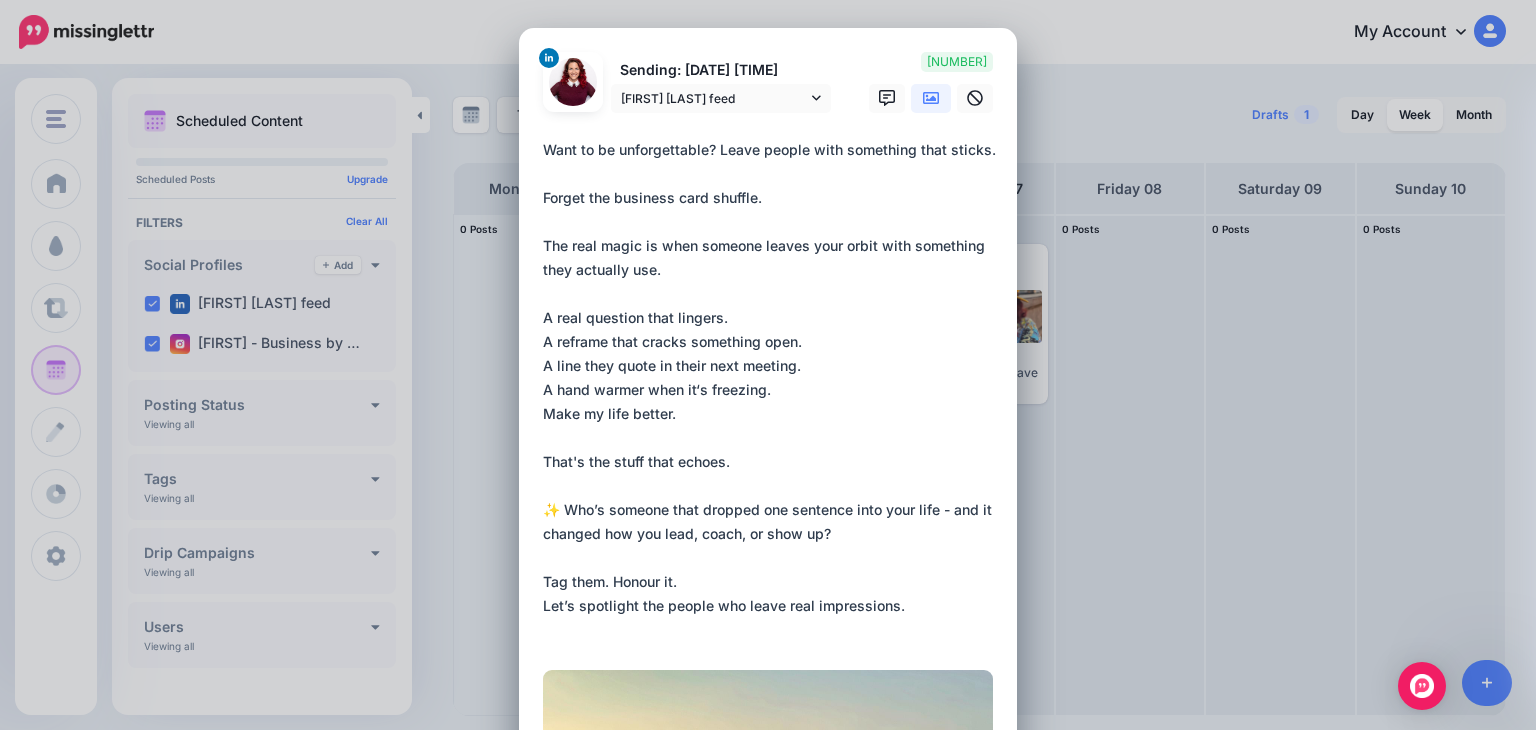drag, startPoint x: 560, startPoint y: 189, endPoint x: 897, endPoint y: 601, distance: 532.27155 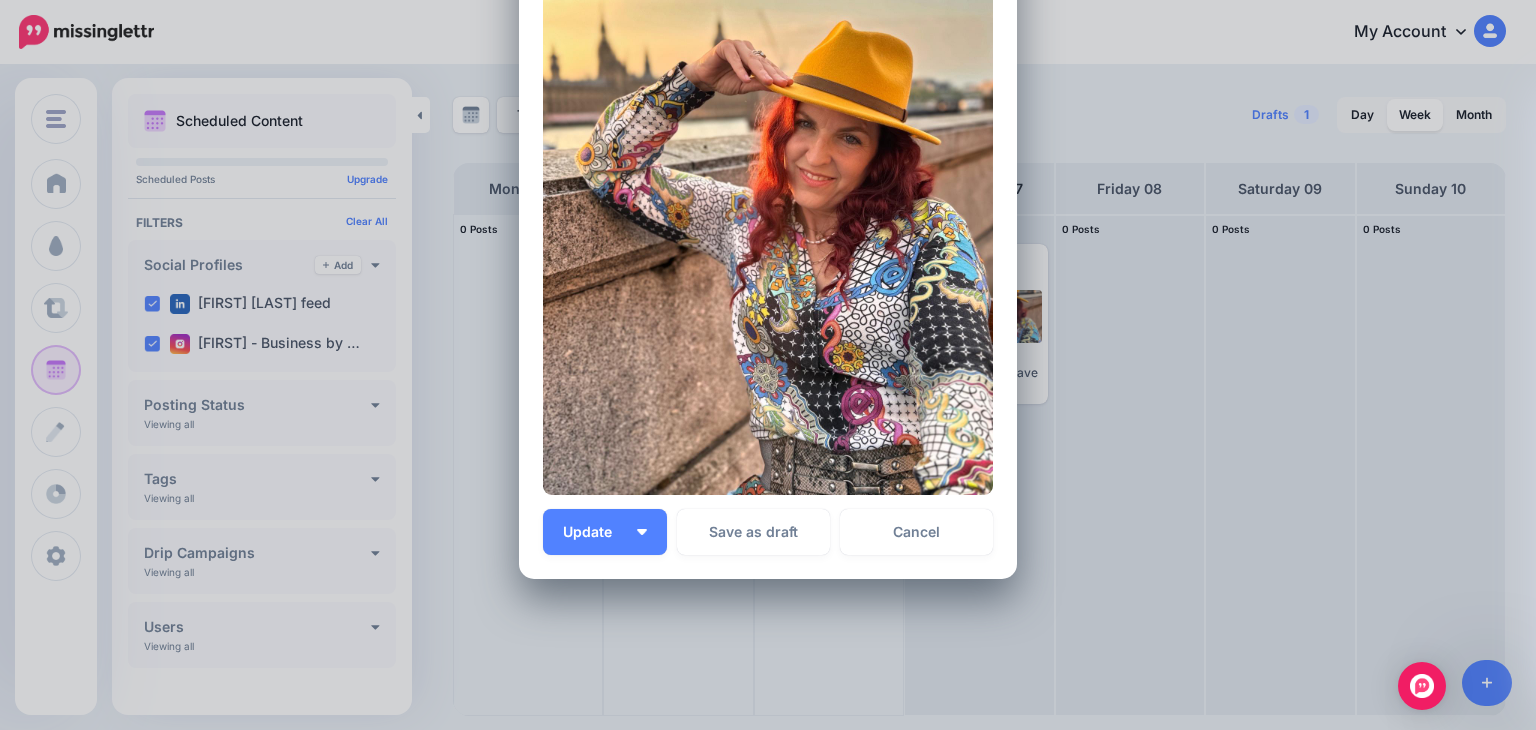 scroll, scrollTop: 840, scrollLeft: 0, axis: vertical 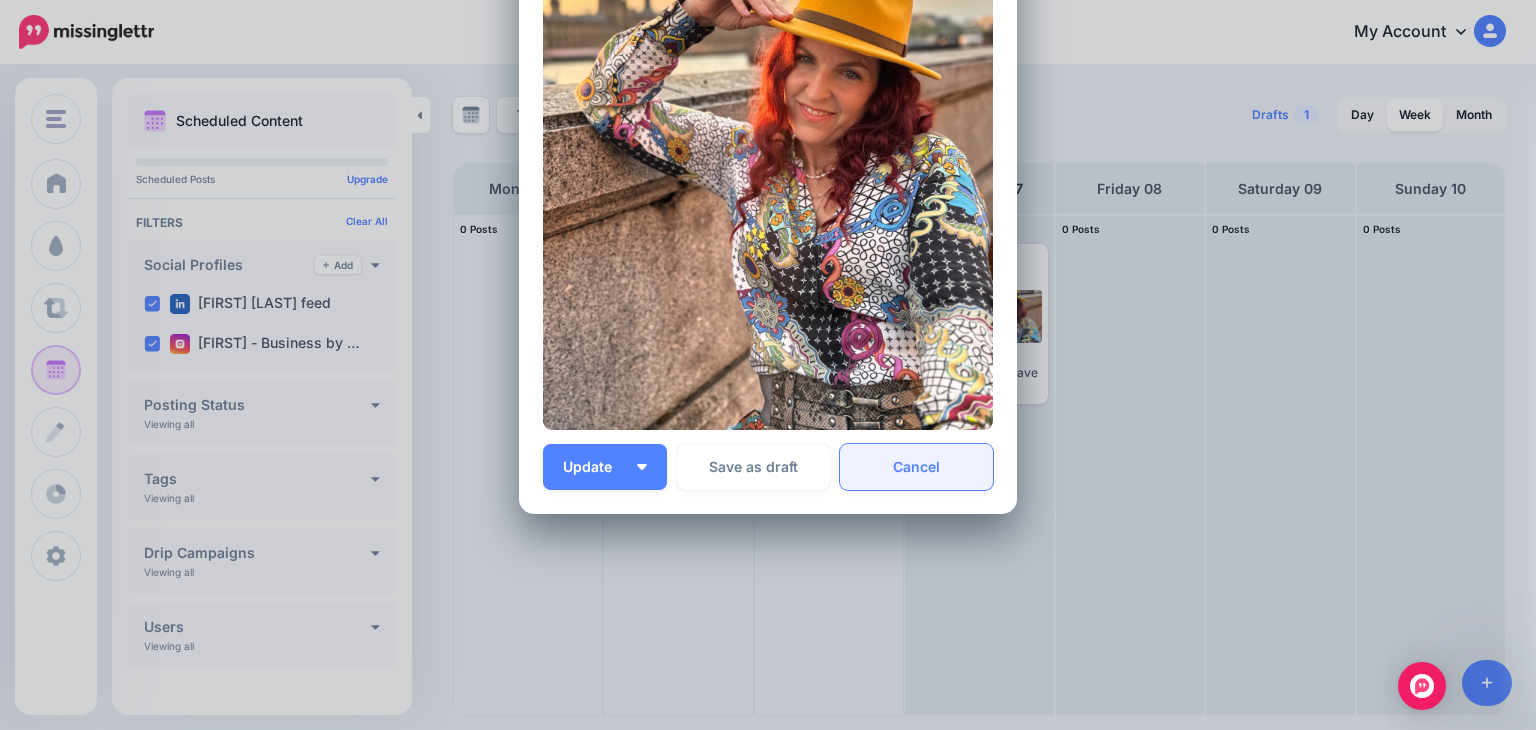click on "Cancel" at bounding box center [916, 467] 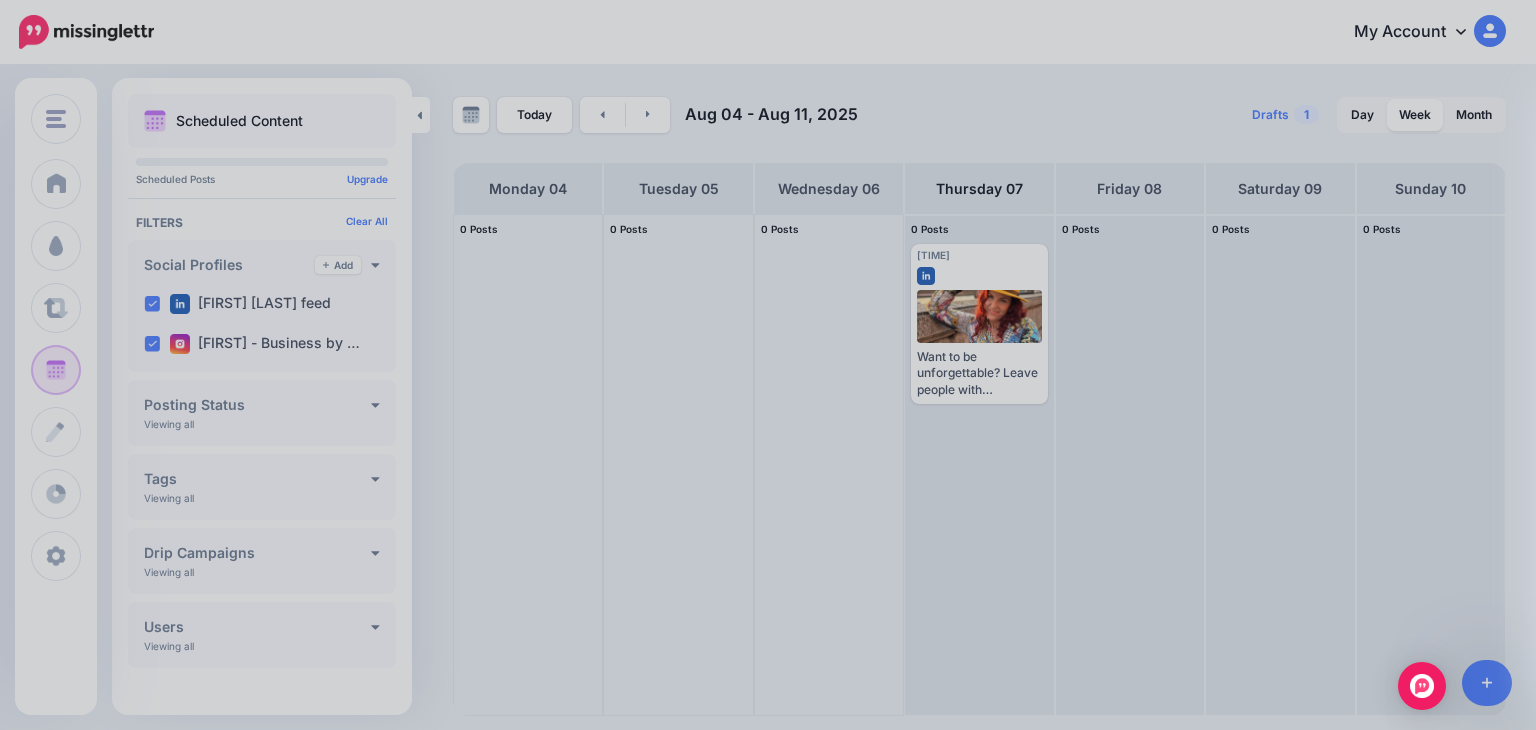 scroll, scrollTop: 0, scrollLeft: 0, axis: both 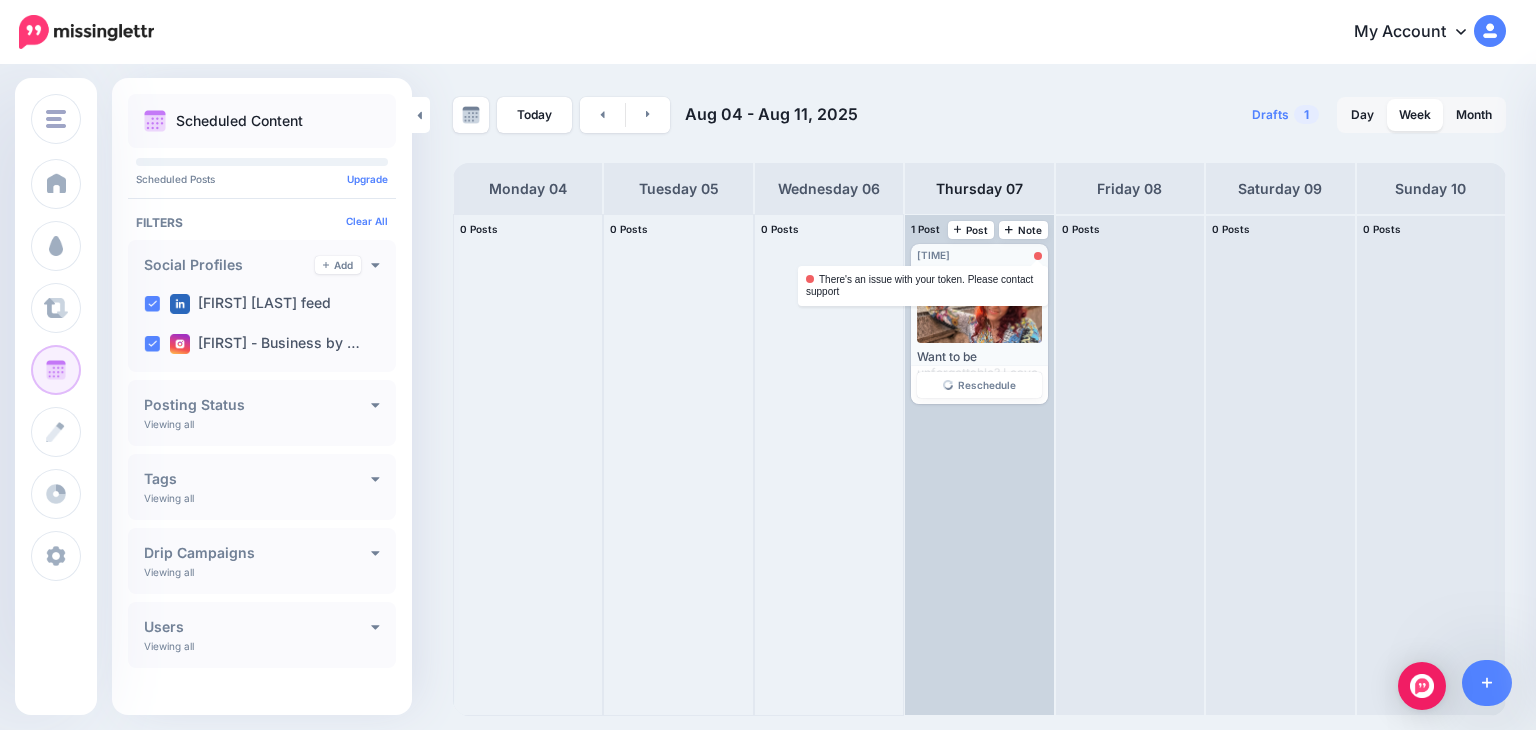 click at bounding box center [1038, 256] 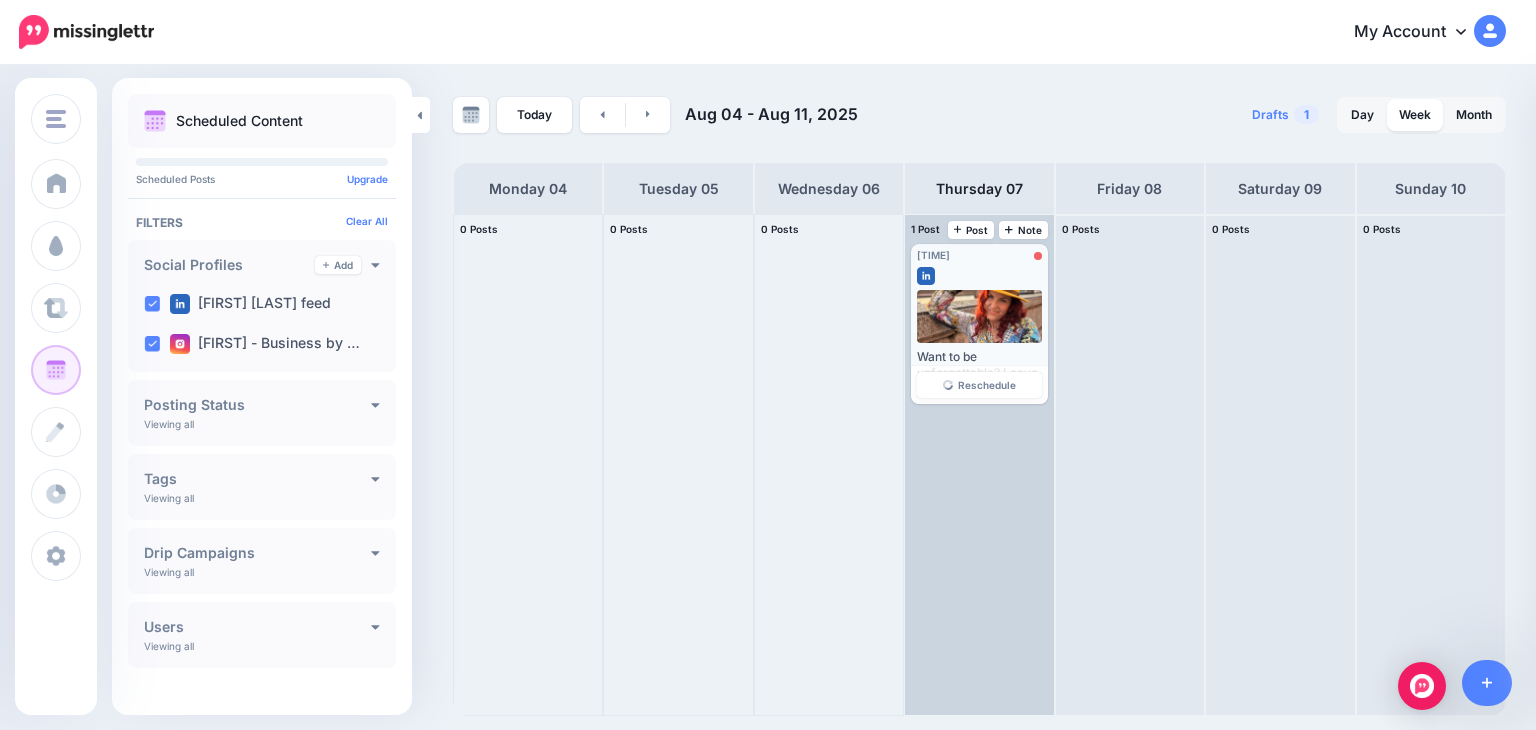 click at bounding box center [979, 316] 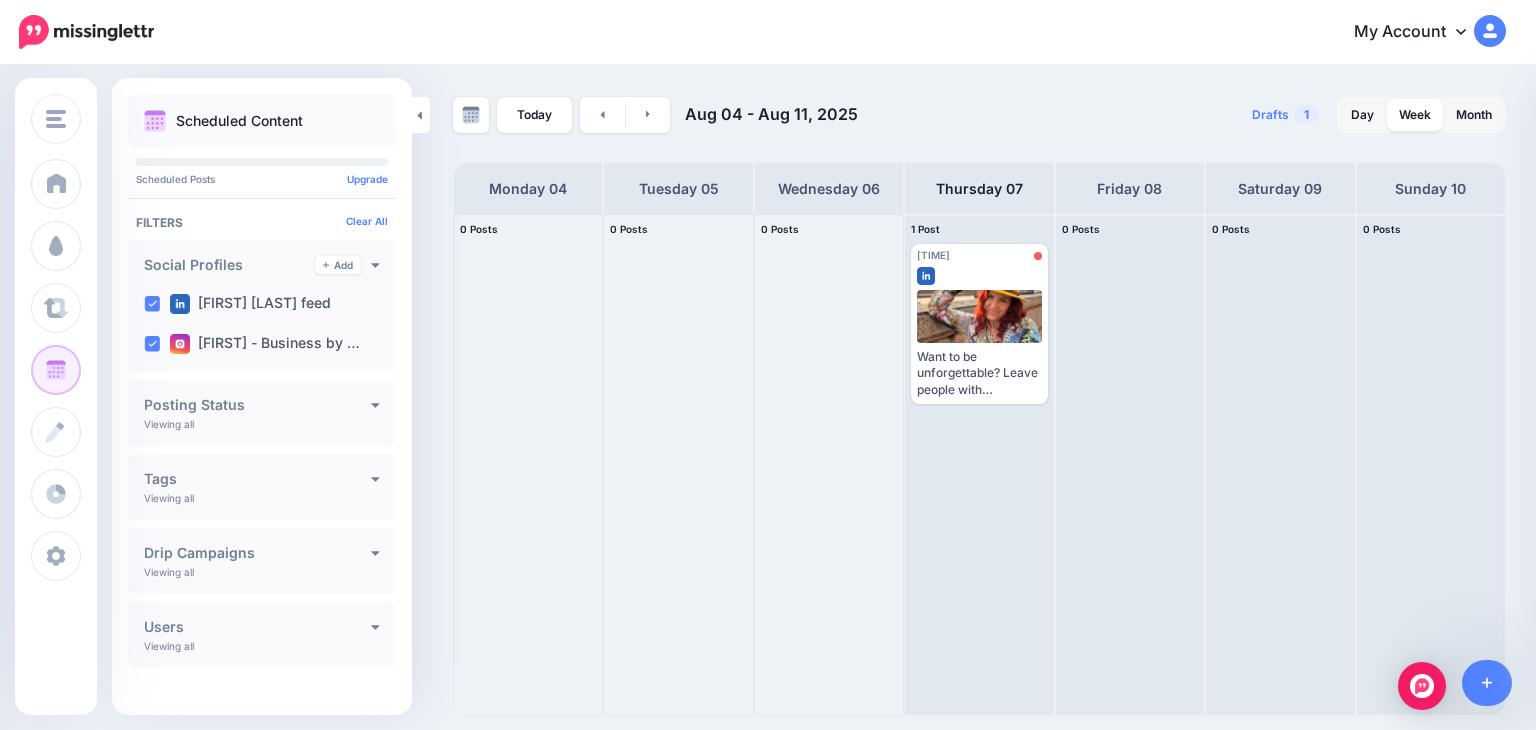 click on "My Account" at bounding box center (1420, 32) 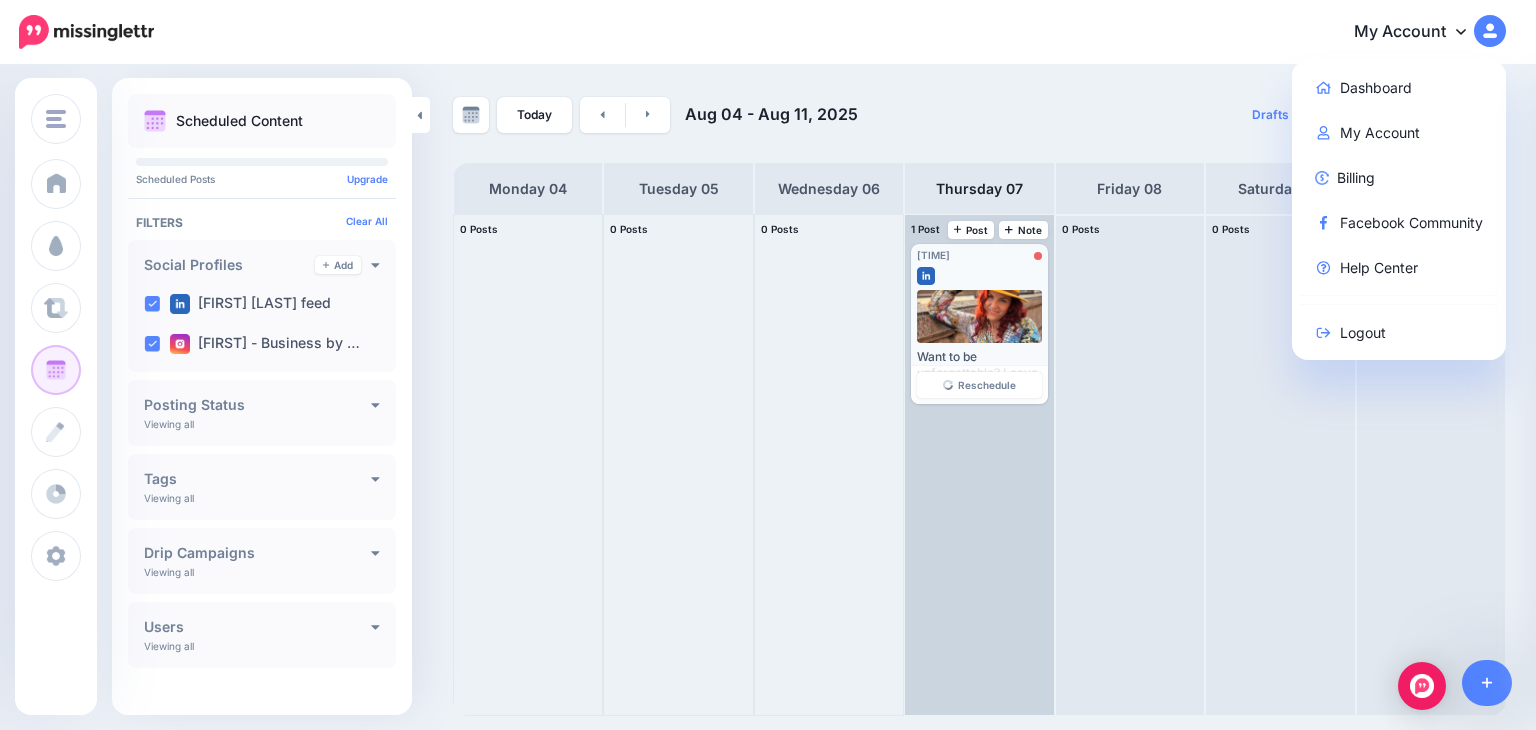 click at bounding box center [979, 316] 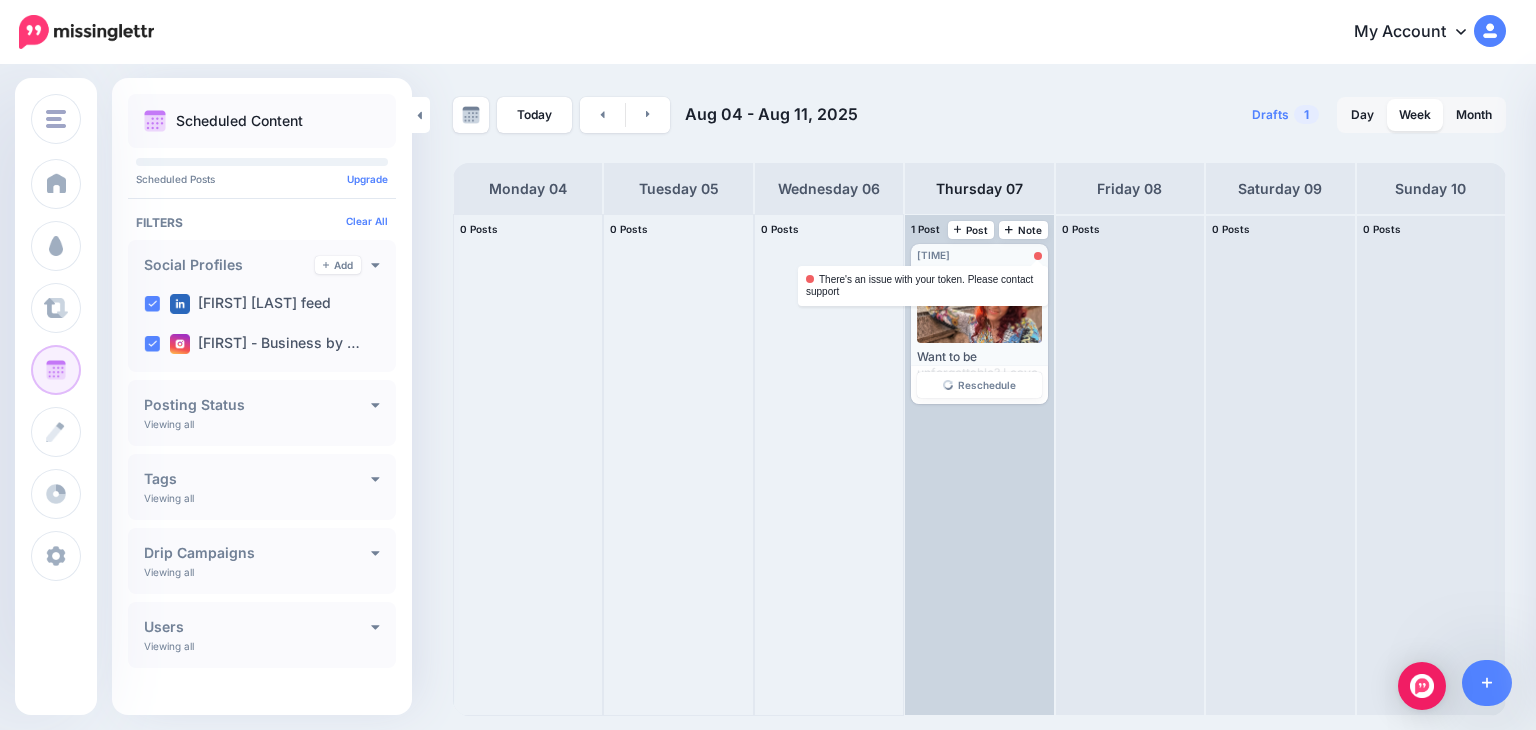 click at bounding box center (1038, 256) 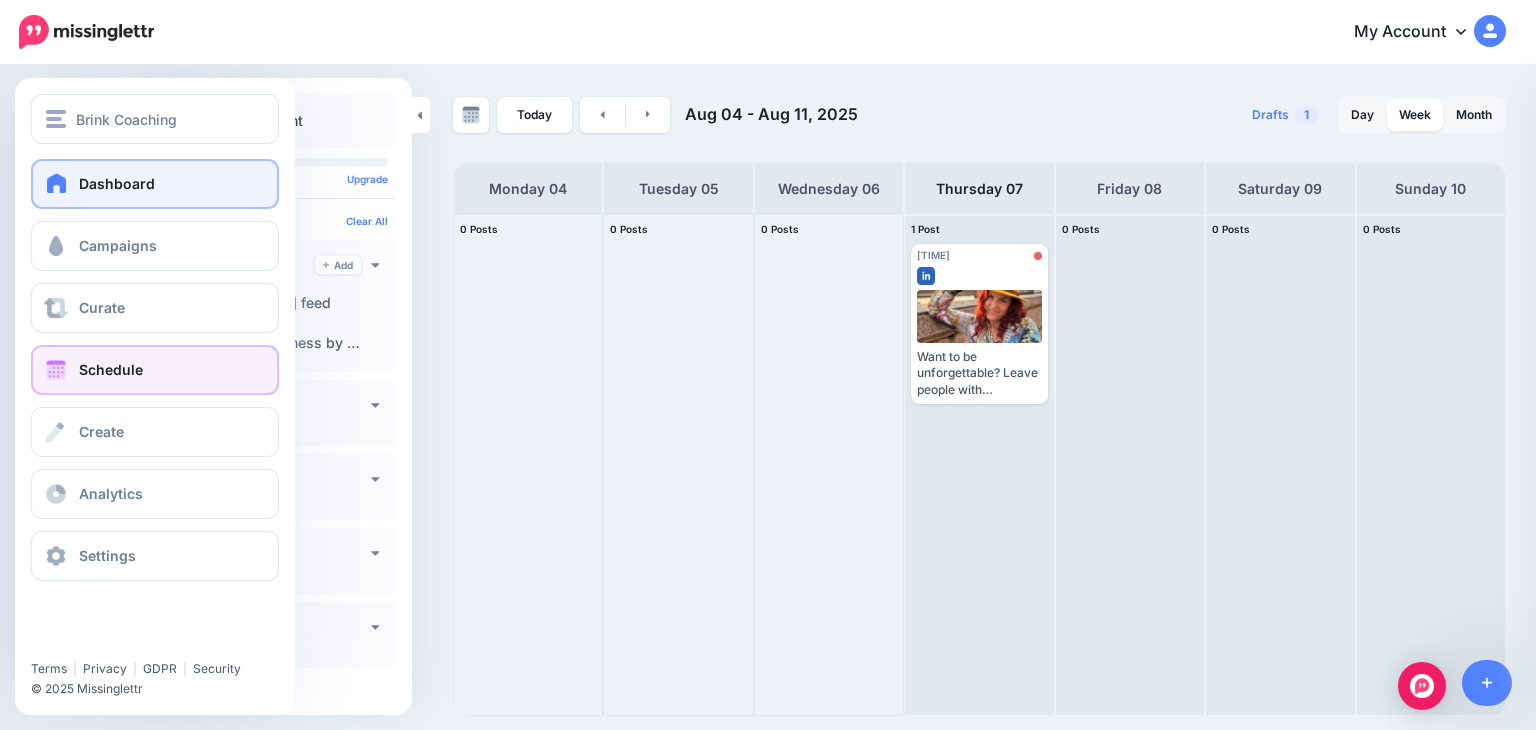 click on "Dashboard" at bounding box center [155, 184] 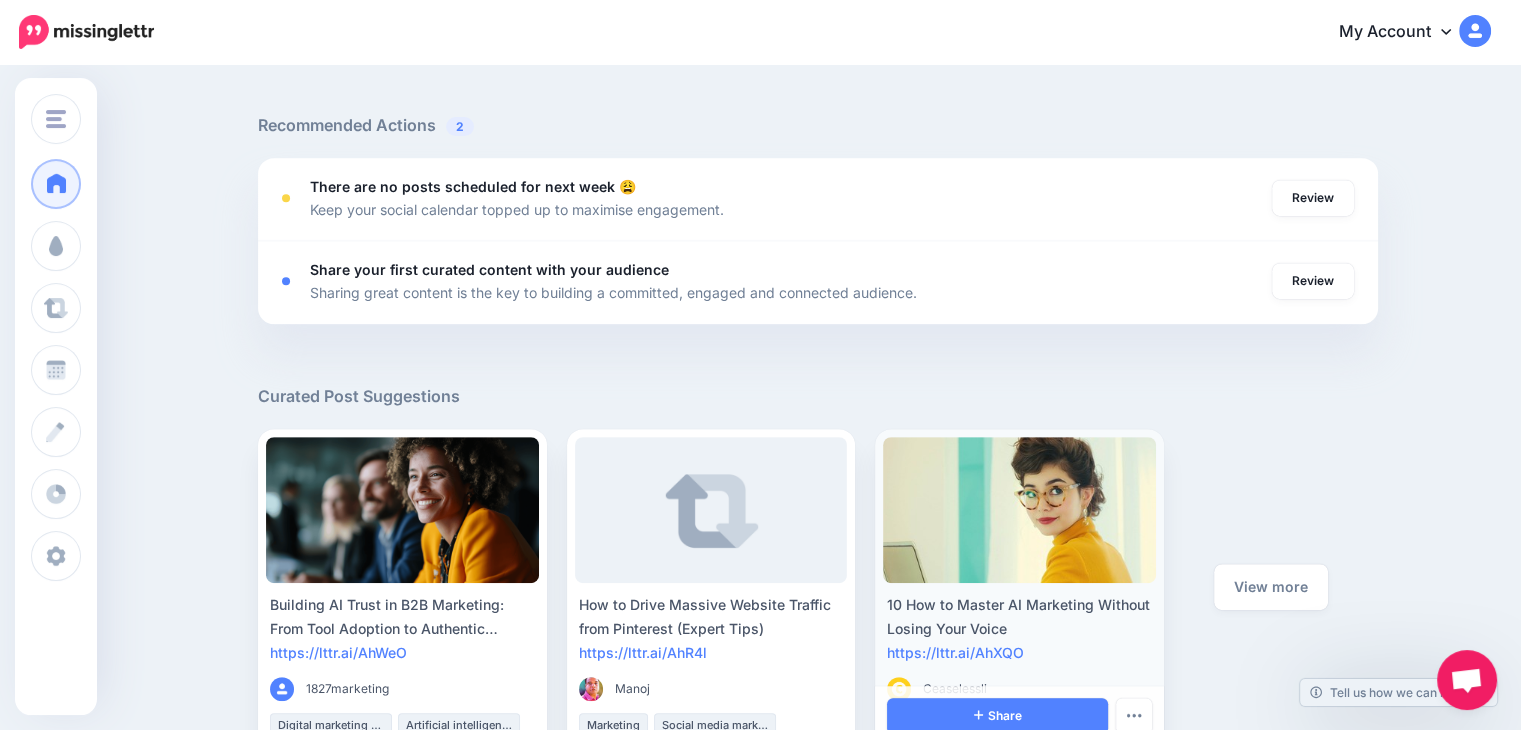 scroll, scrollTop: 1145, scrollLeft: 0, axis: vertical 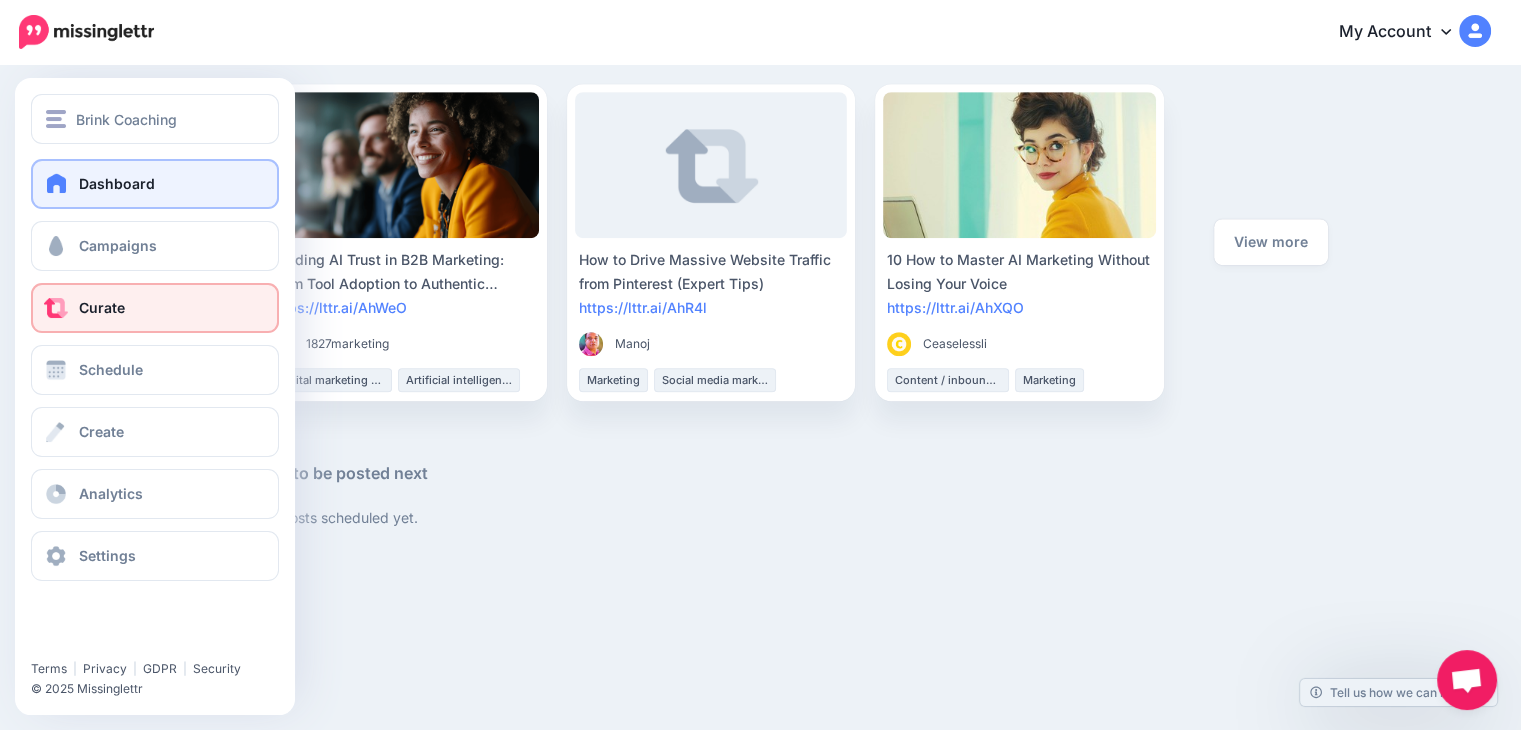 click on "Curate" at bounding box center (102, 307) 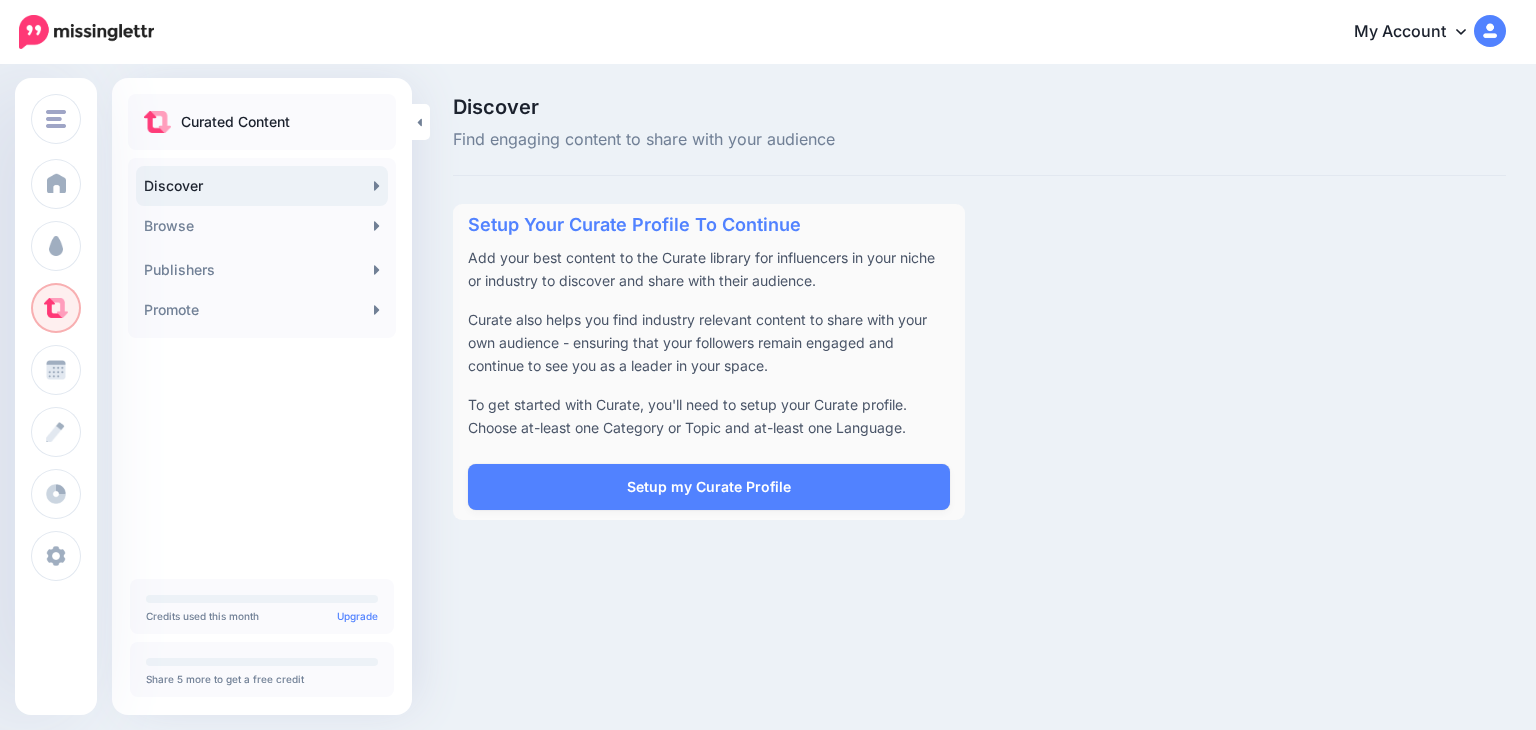 scroll, scrollTop: 0, scrollLeft: 0, axis: both 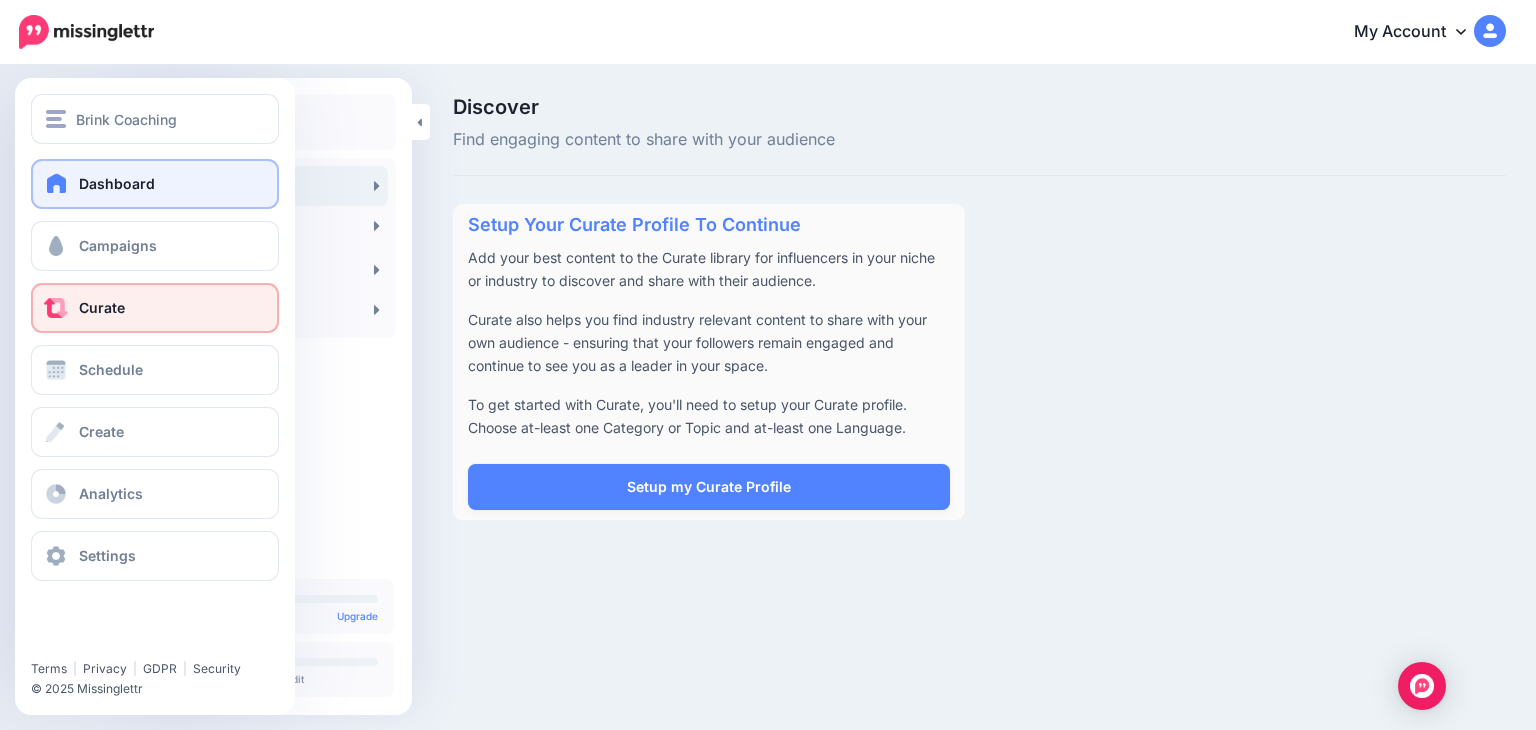 click on "Dashboard" at bounding box center (117, 183) 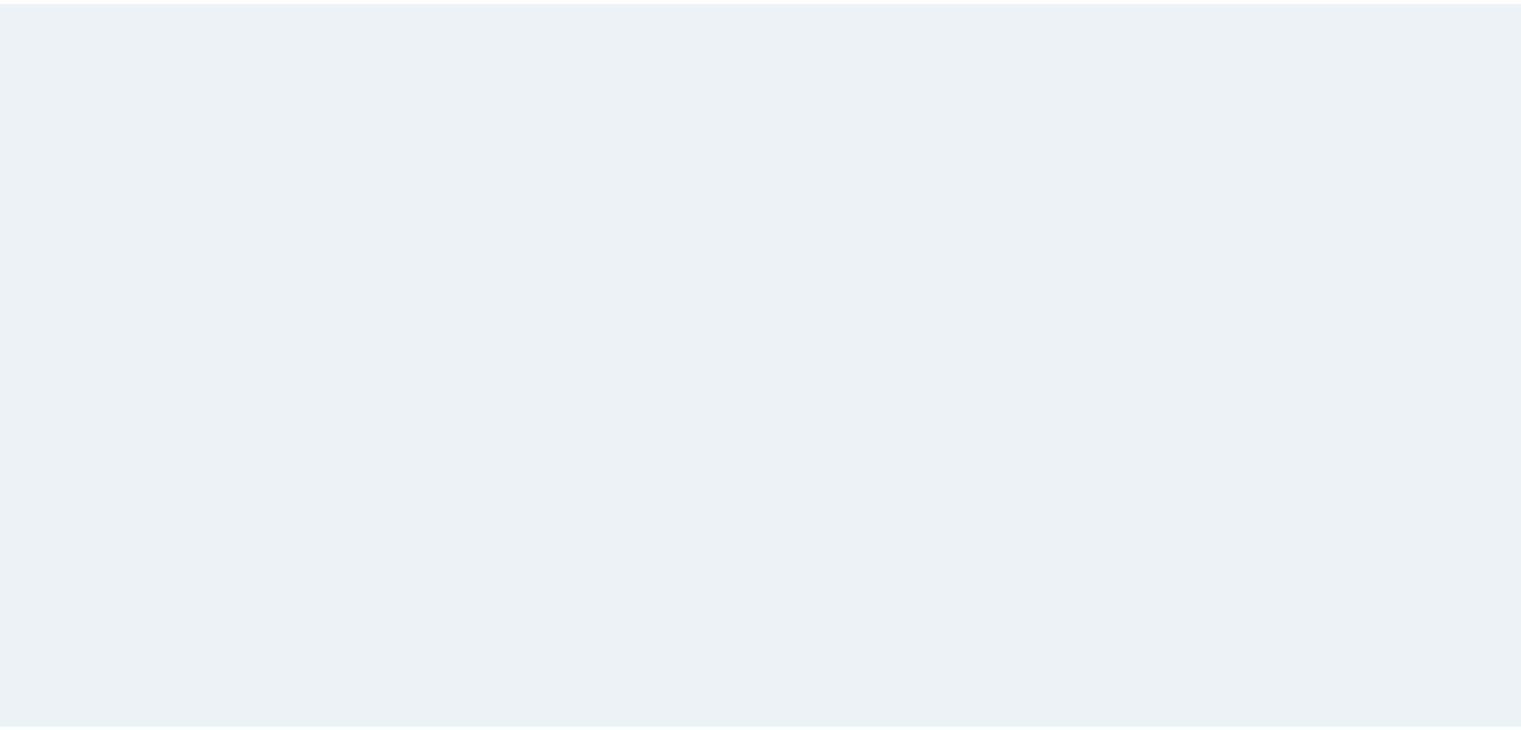 scroll, scrollTop: 0, scrollLeft: 0, axis: both 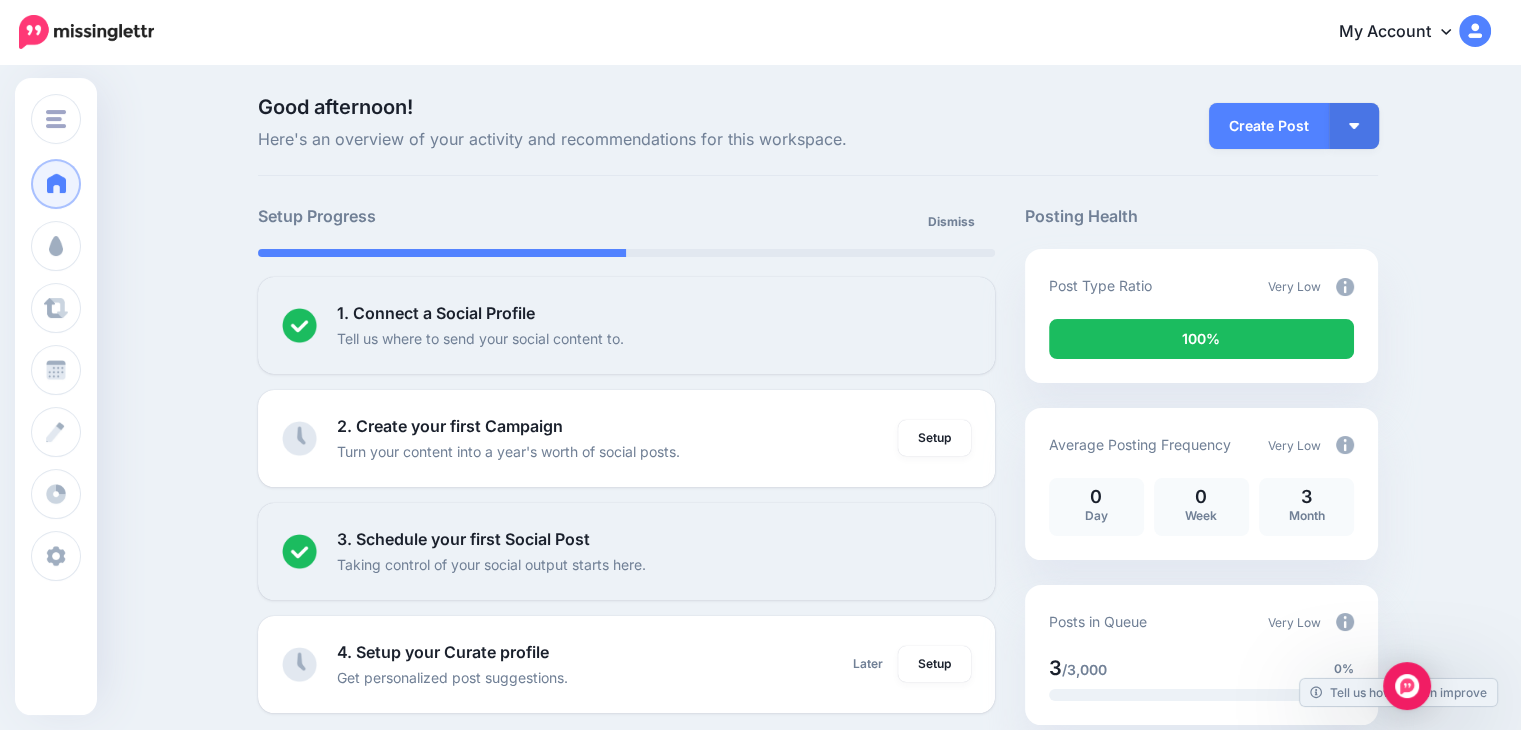 click on "My Account" at bounding box center [1405, 32] 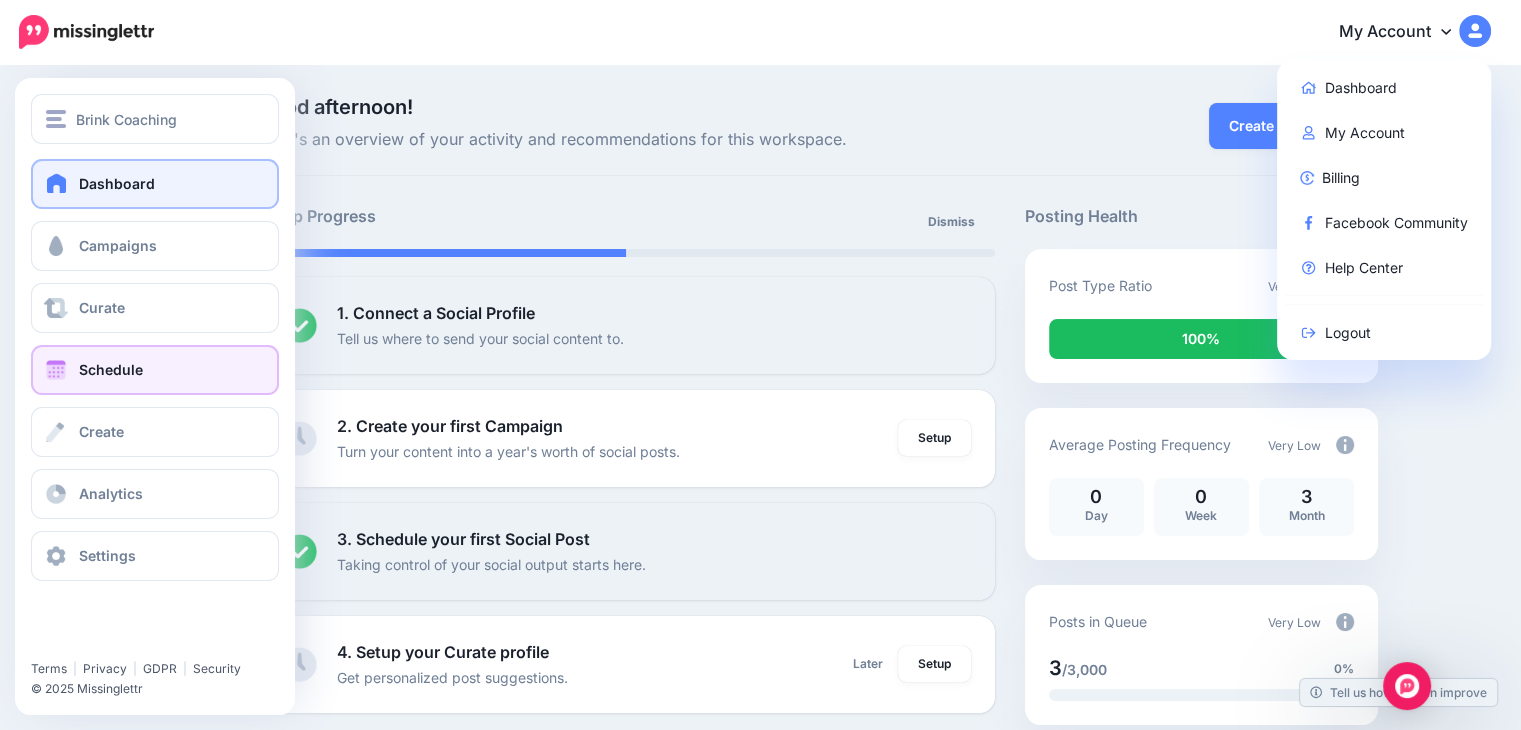 click on "Schedule" at bounding box center [111, 369] 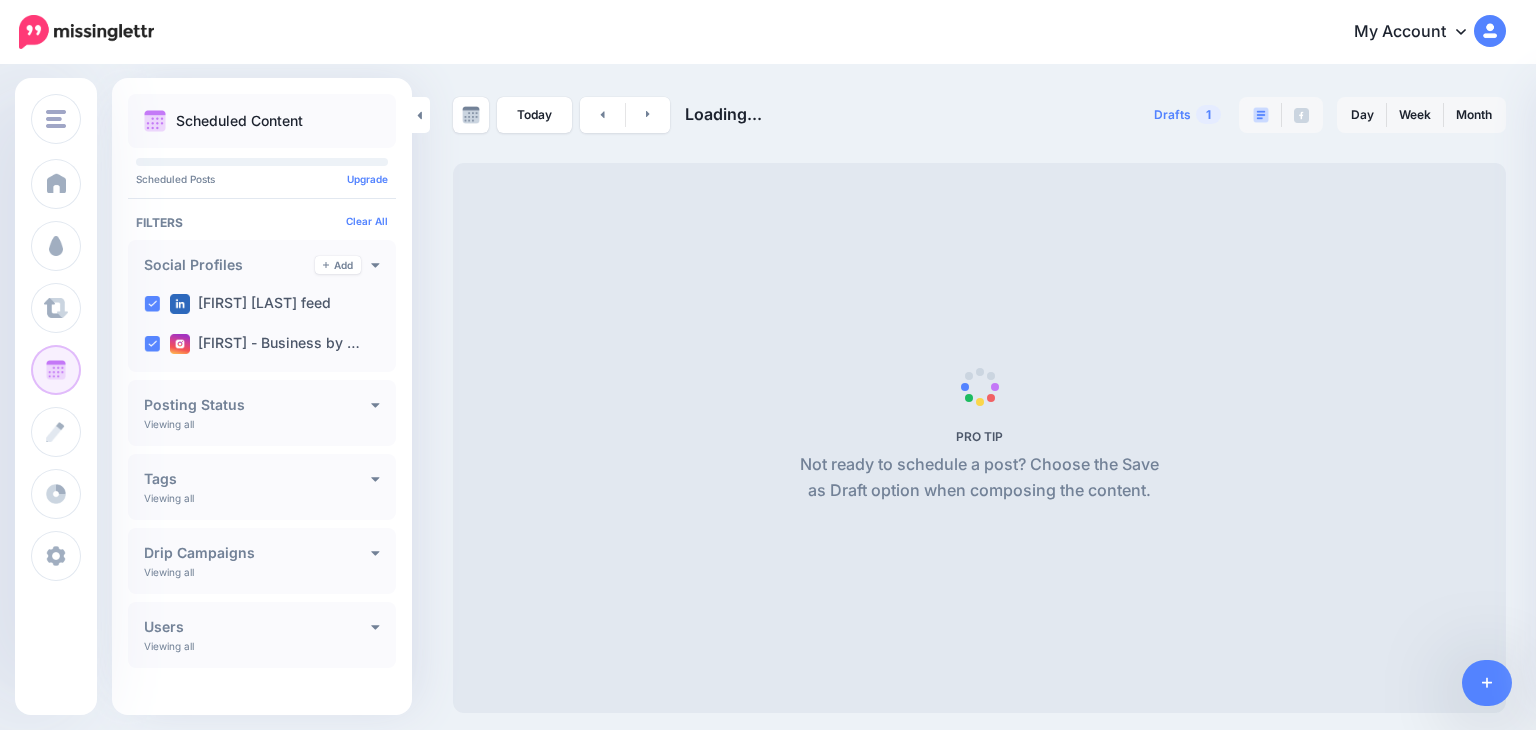 scroll, scrollTop: 0, scrollLeft: 0, axis: both 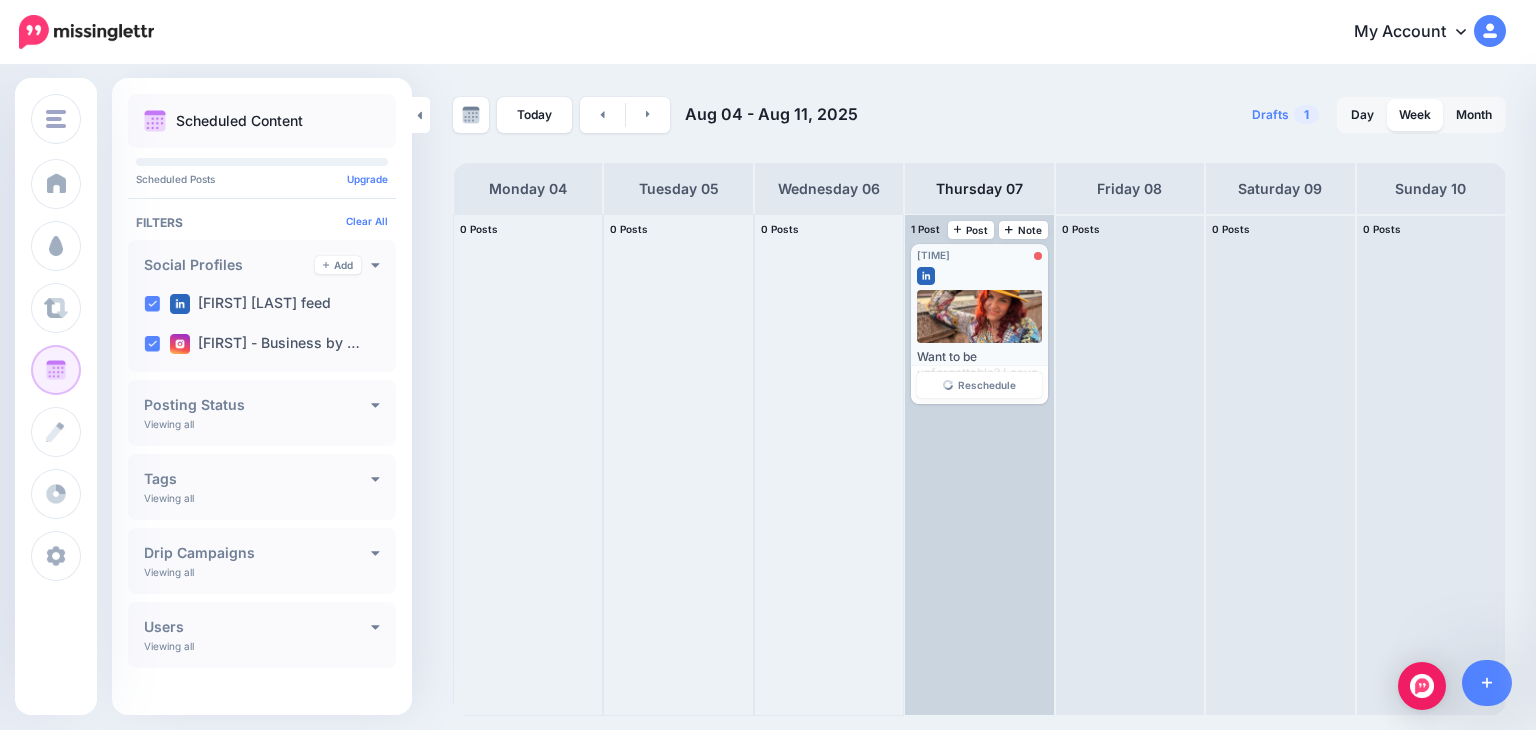 click at bounding box center [979, 316] 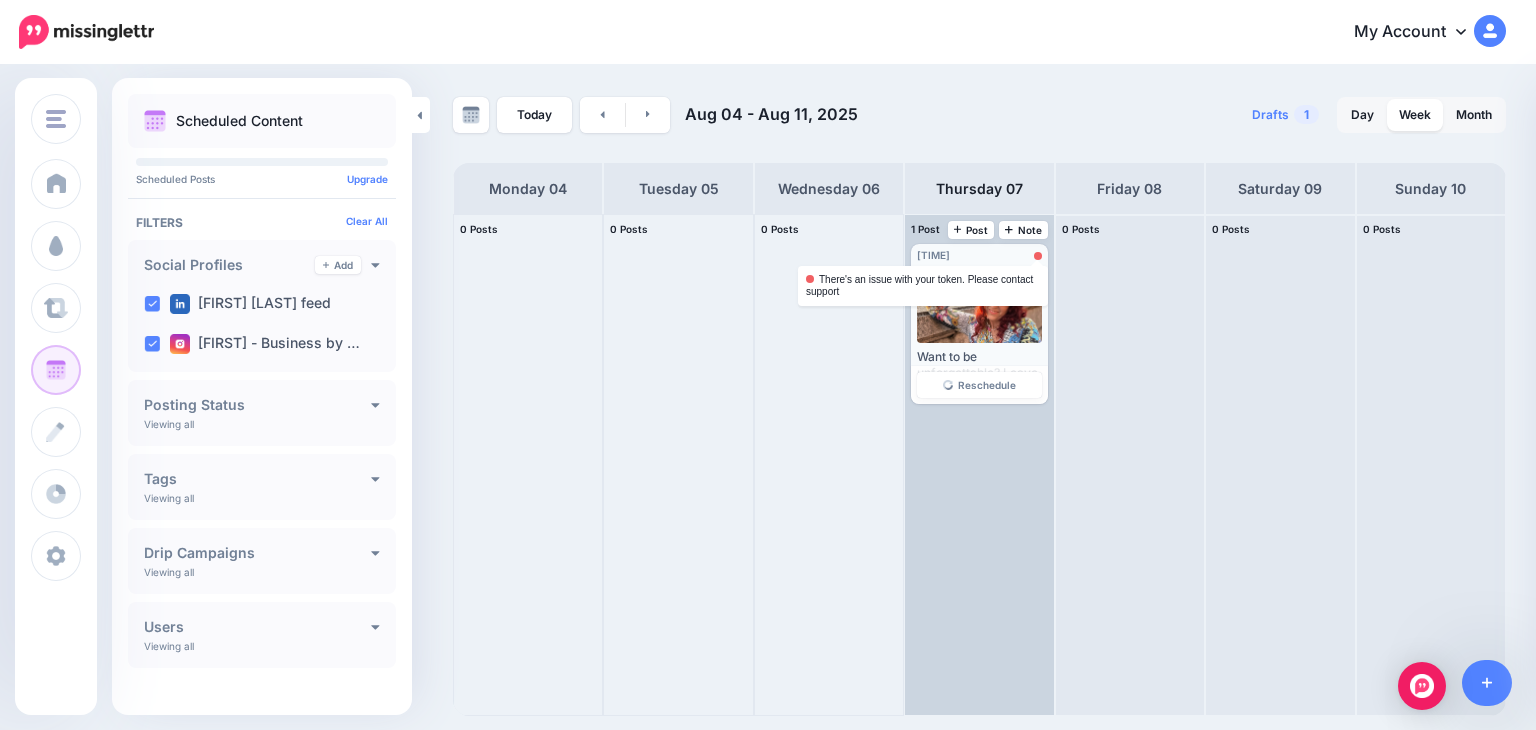 click at bounding box center [1038, 256] 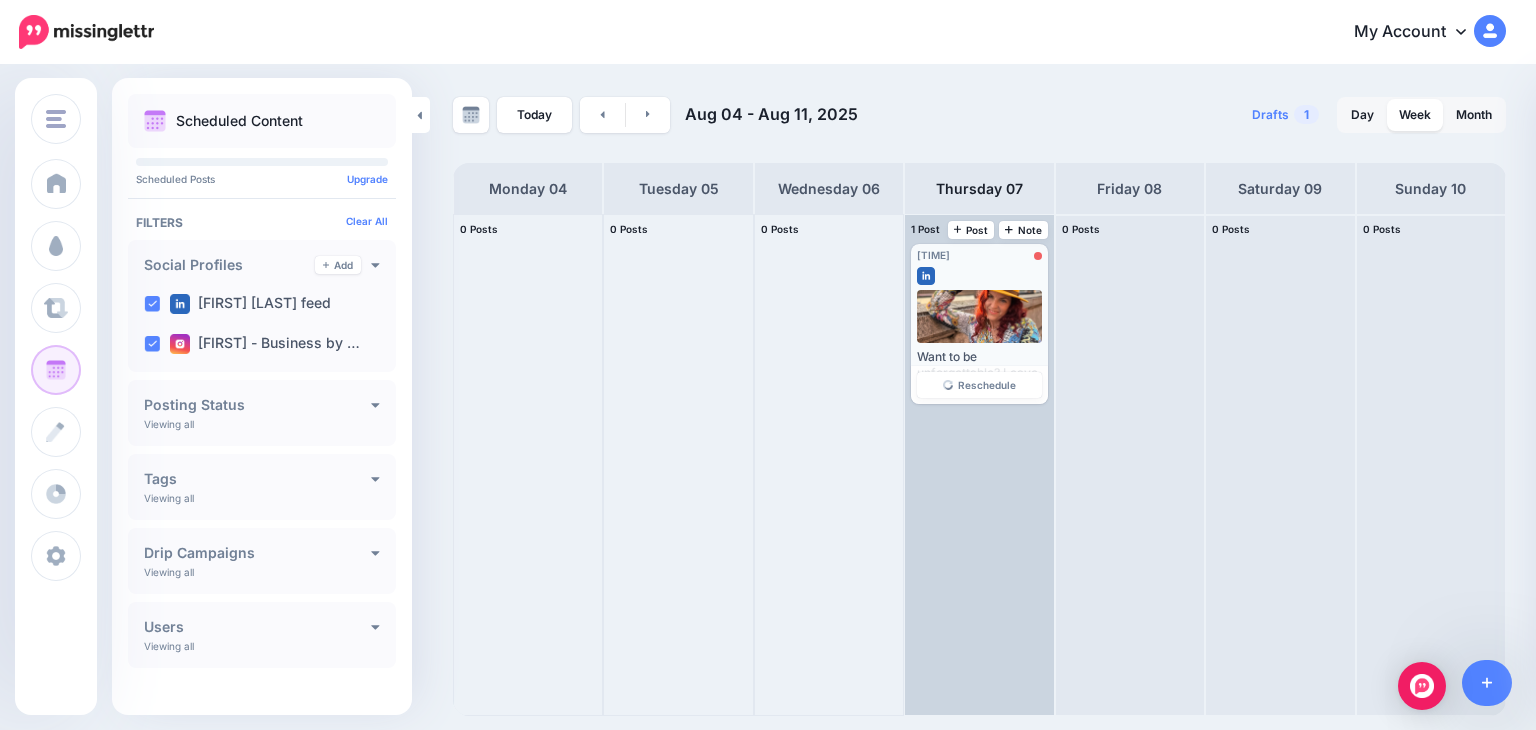 click at bounding box center (979, 316) 